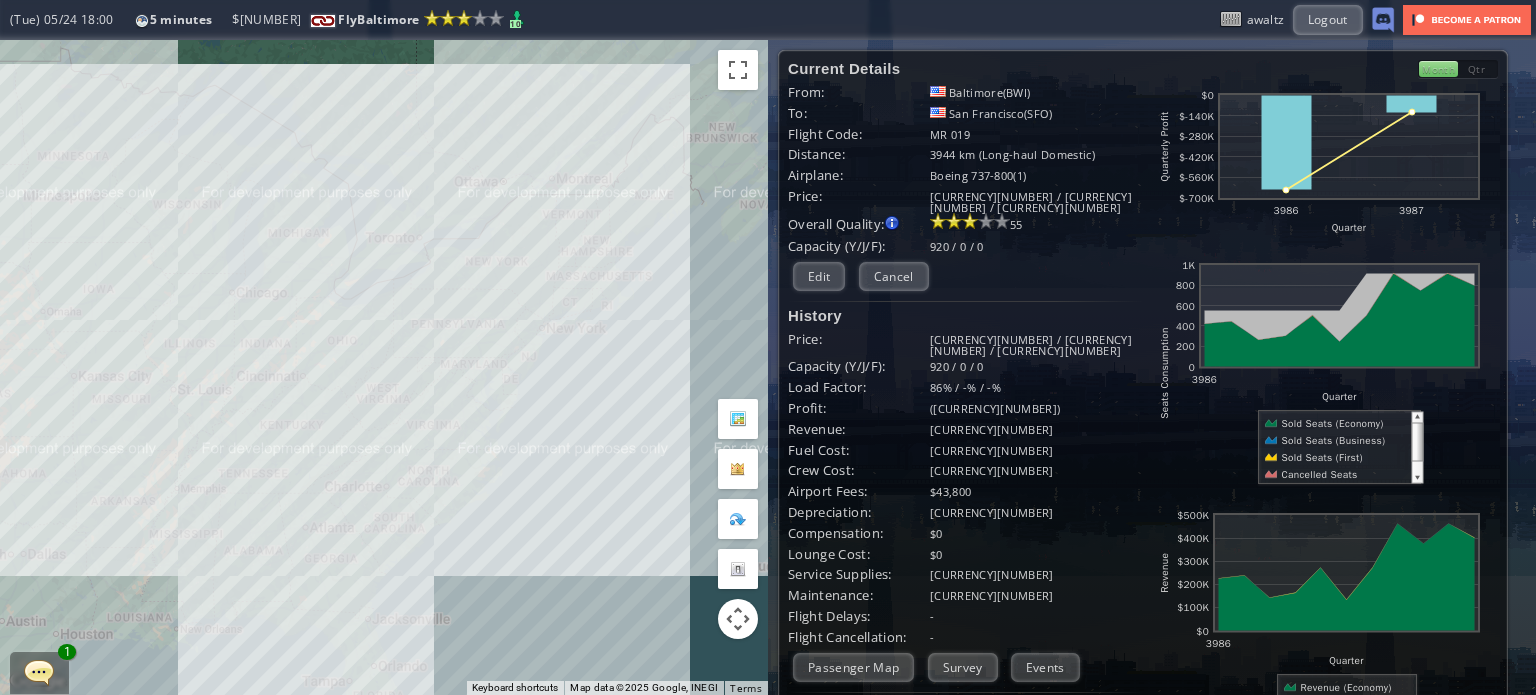 scroll, scrollTop: 0, scrollLeft: 0, axis: both 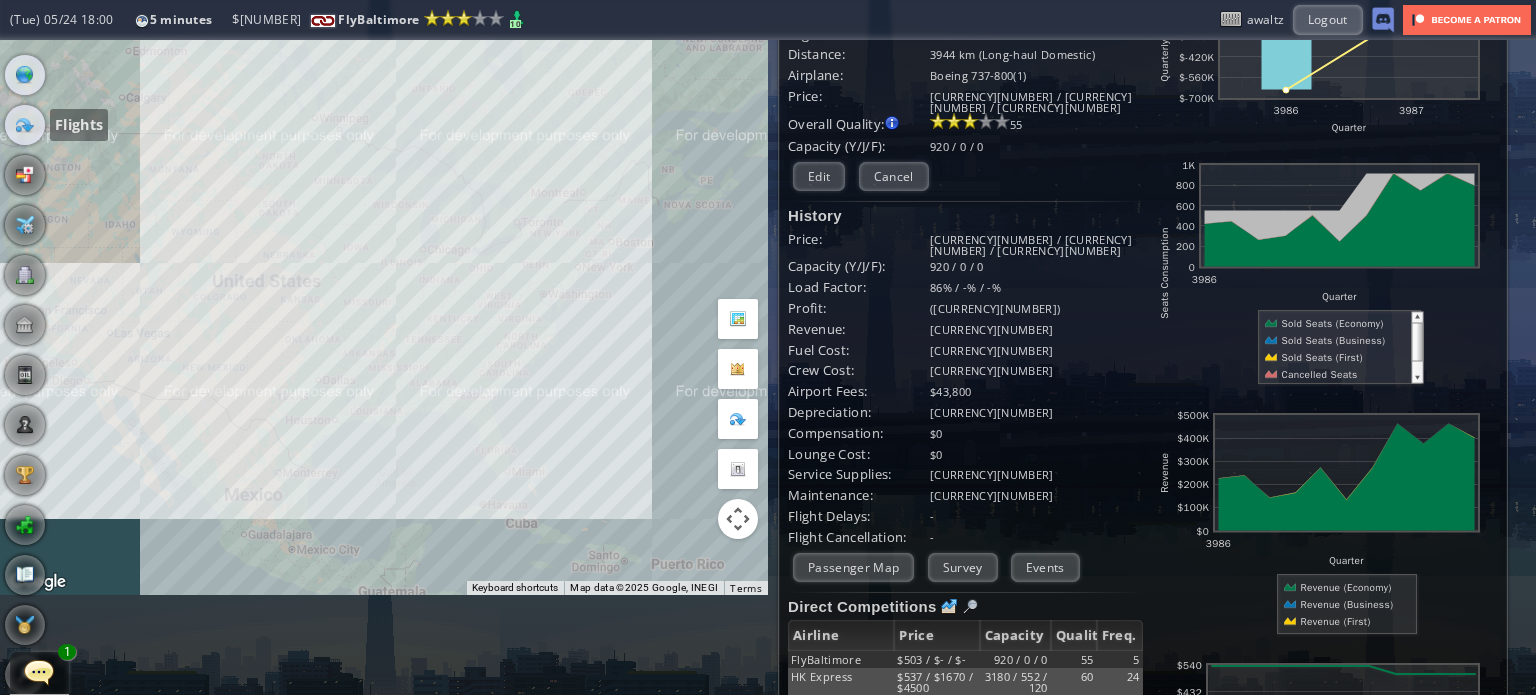 click at bounding box center (25, 125) 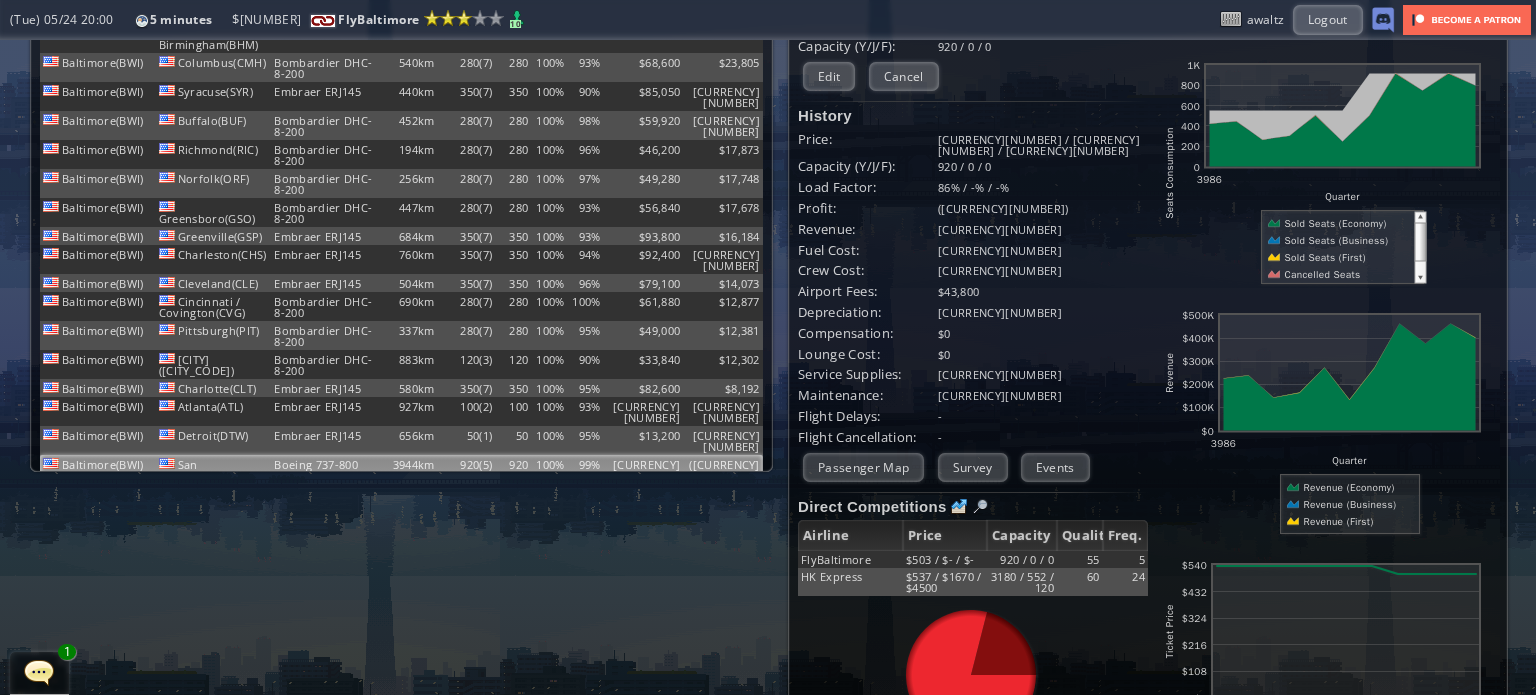 scroll, scrollTop: 300, scrollLeft: 0, axis: vertical 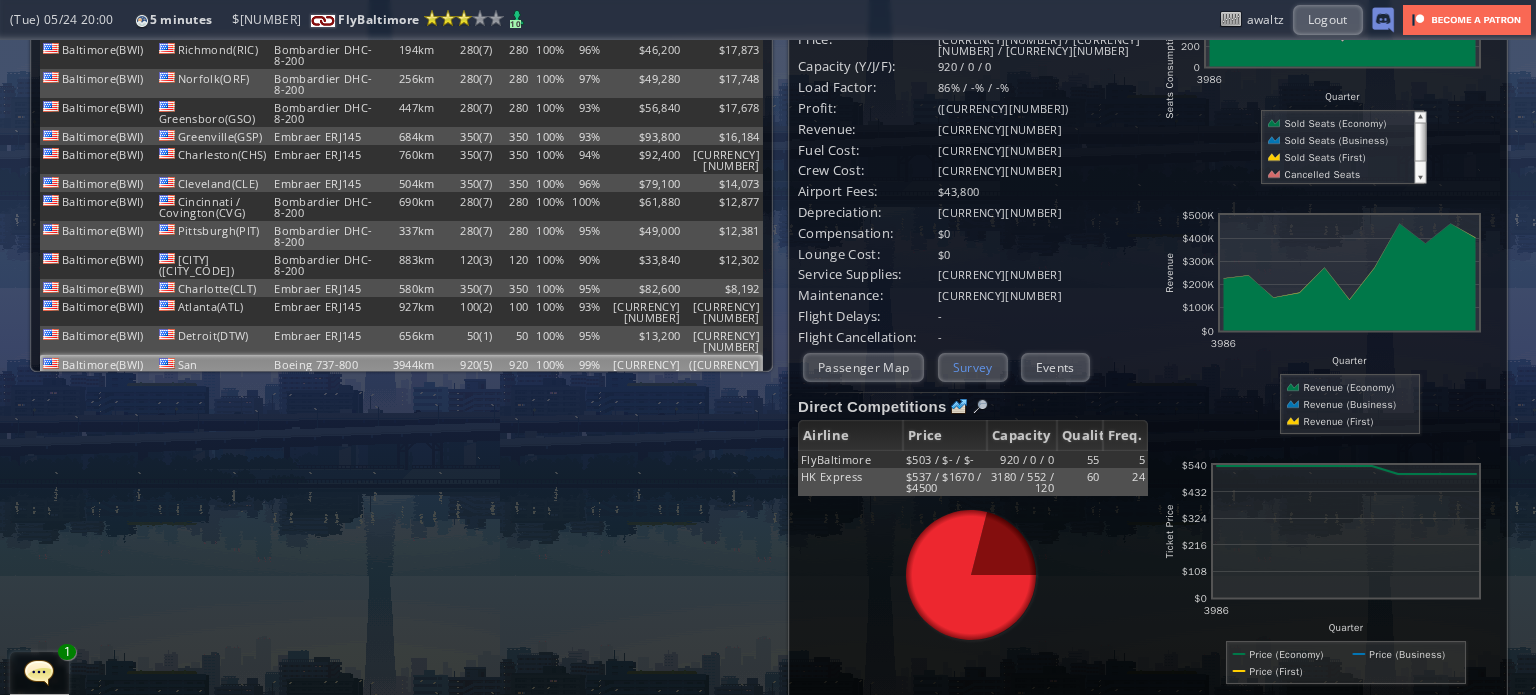 click on "Survey" at bounding box center [973, 367] 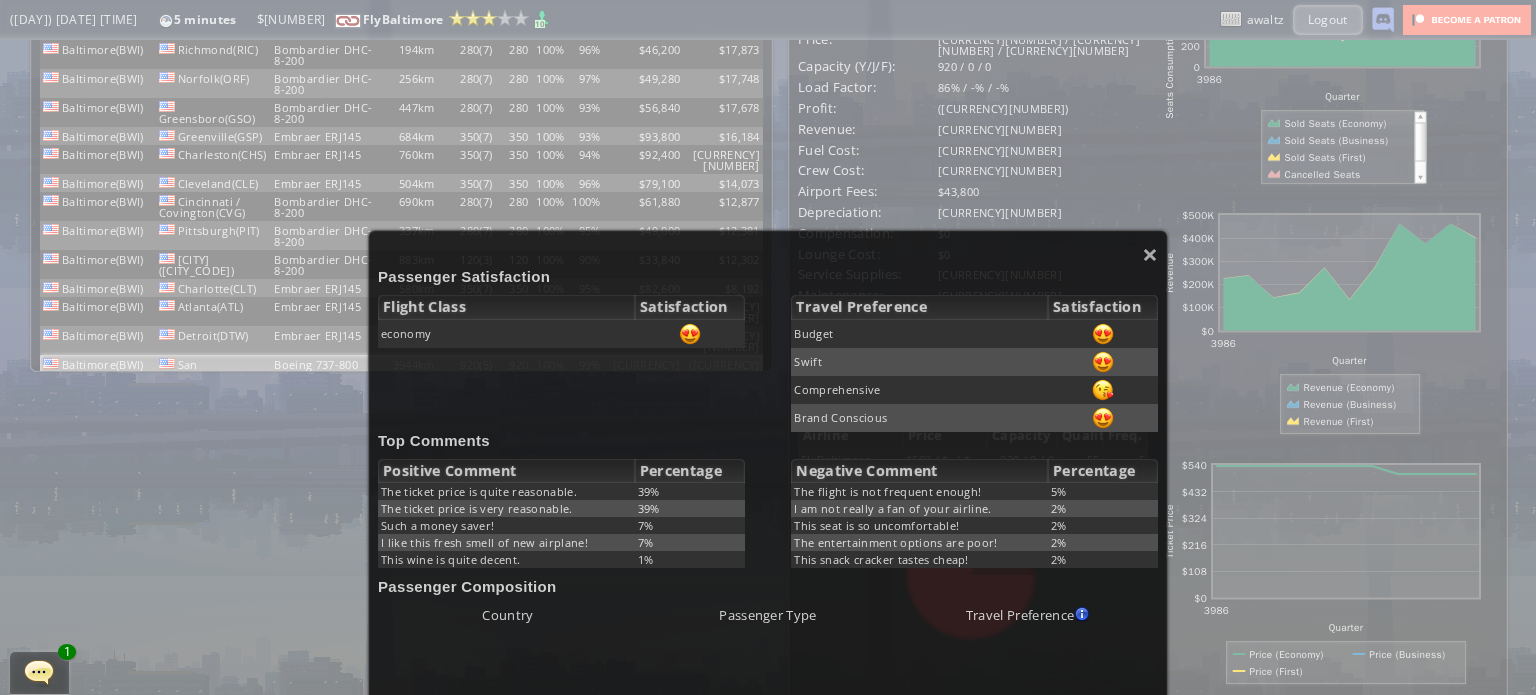 scroll, scrollTop: 100, scrollLeft: 0, axis: vertical 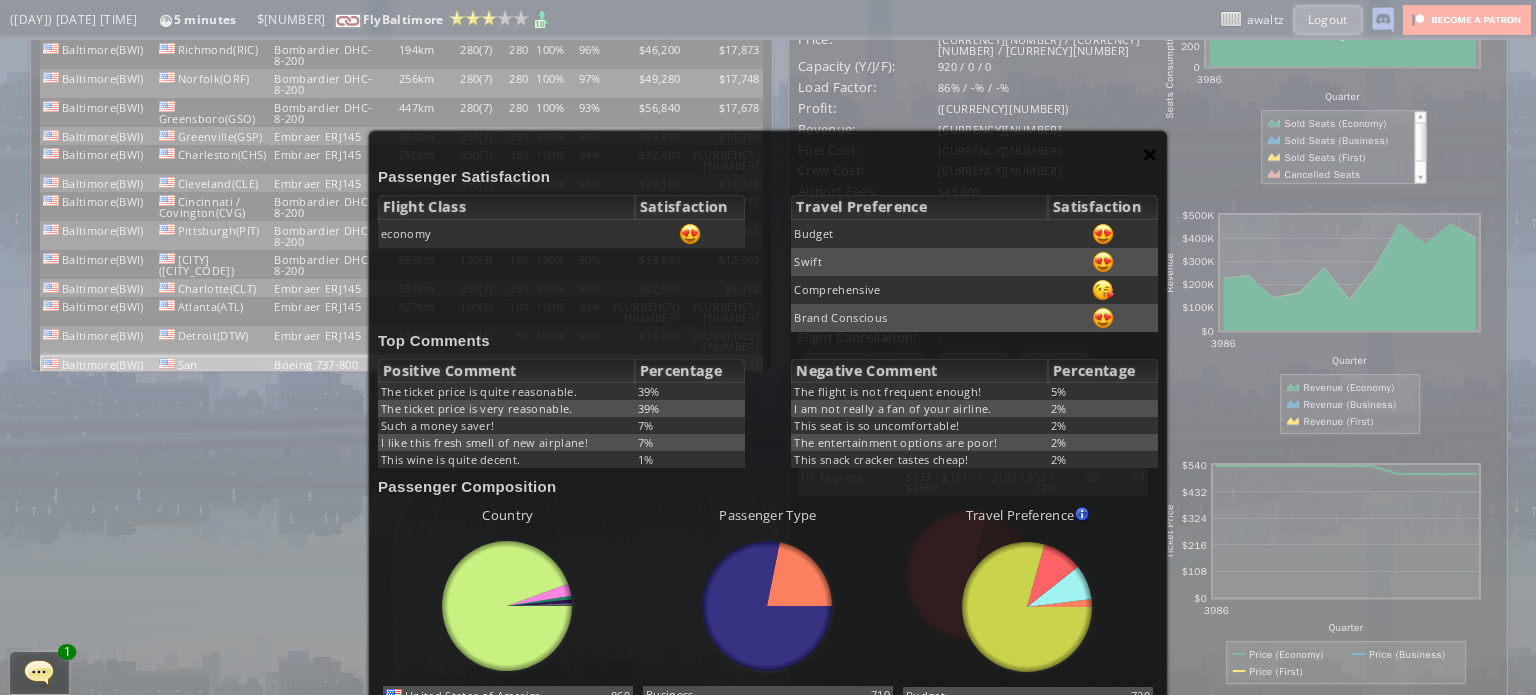 click on "×" at bounding box center [1150, 154] 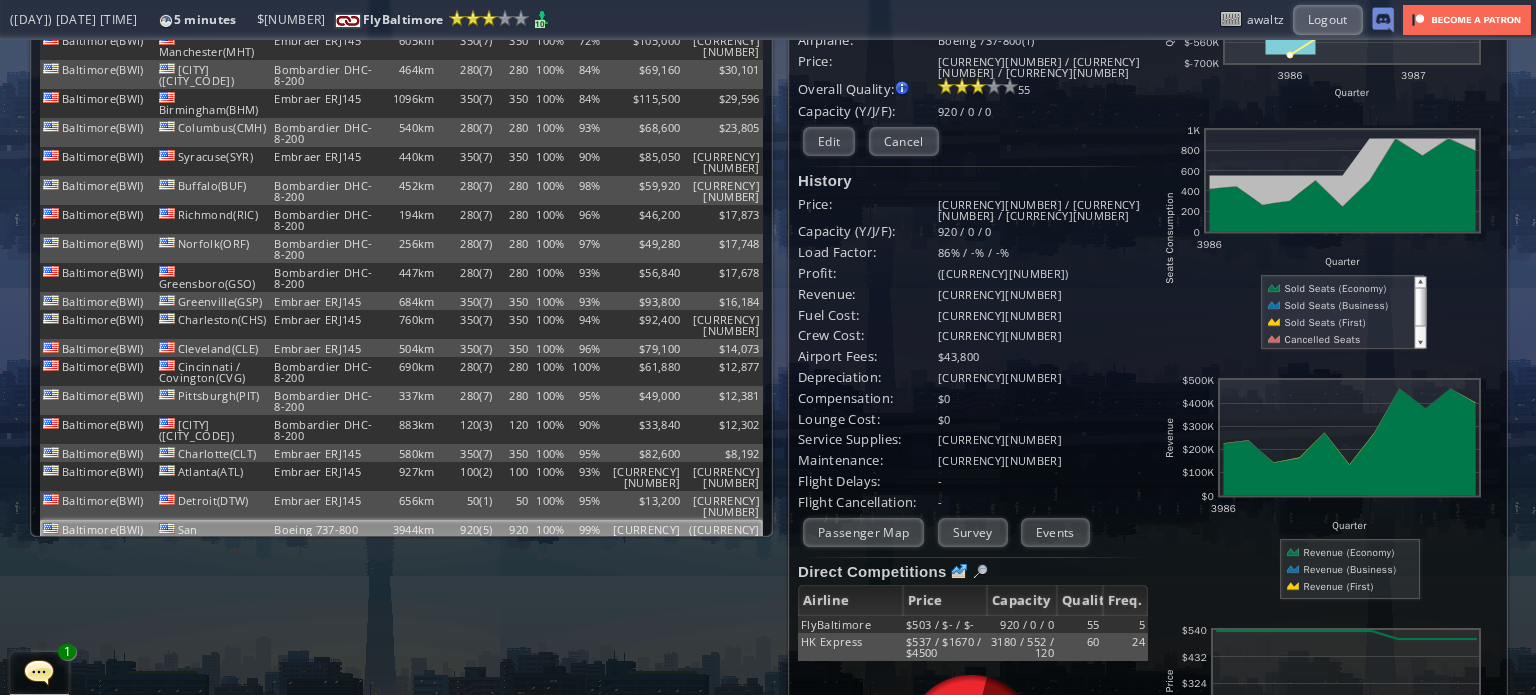 scroll, scrollTop: 100, scrollLeft: 0, axis: vertical 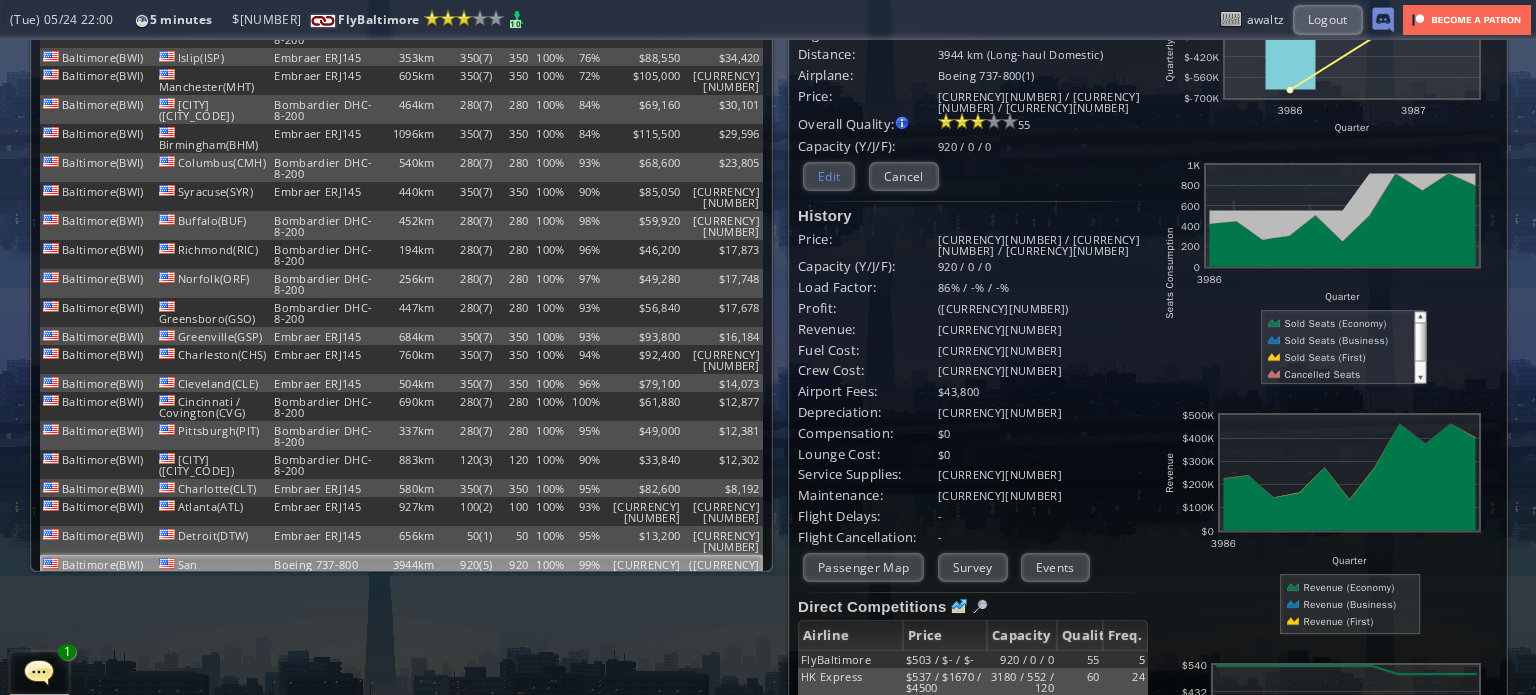 click on "Edit" at bounding box center [829, 176] 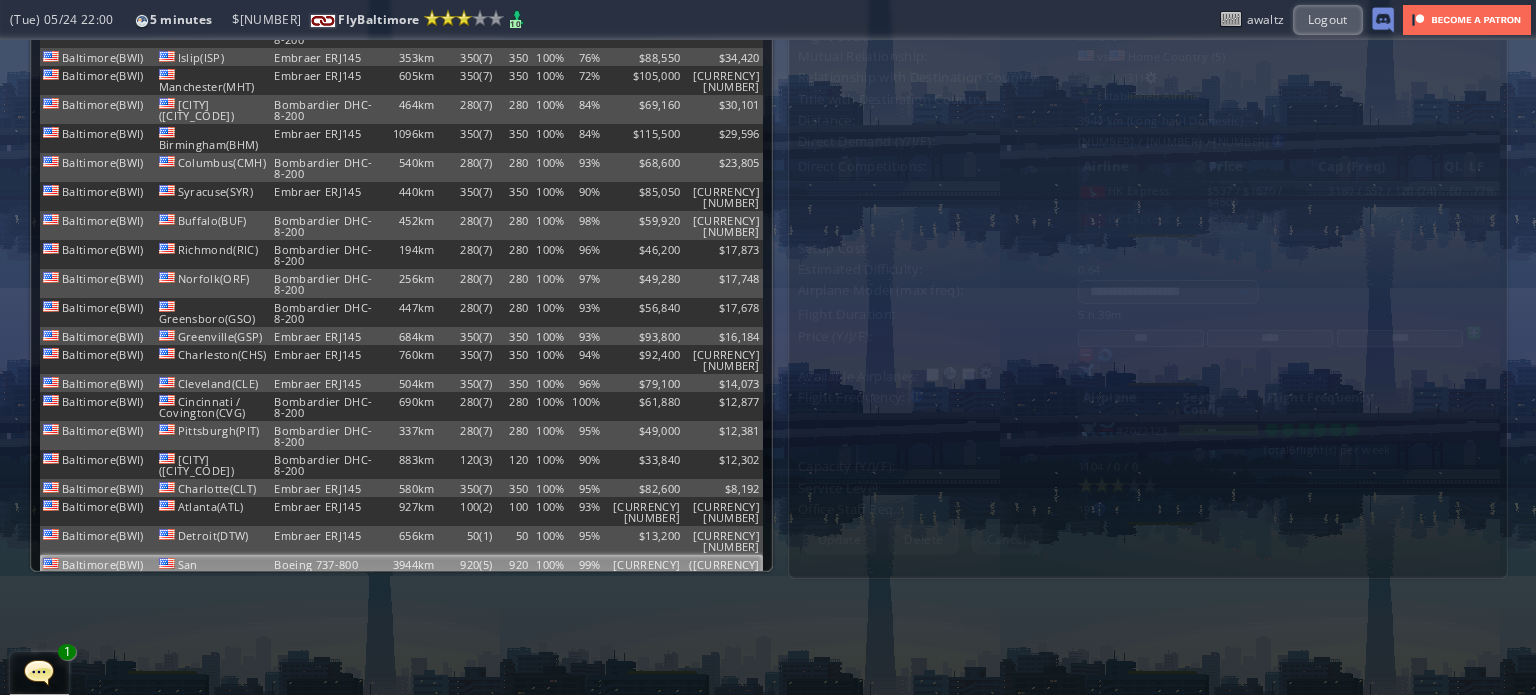 scroll, scrollTop: 0, scrollLeft: 0, axis: both 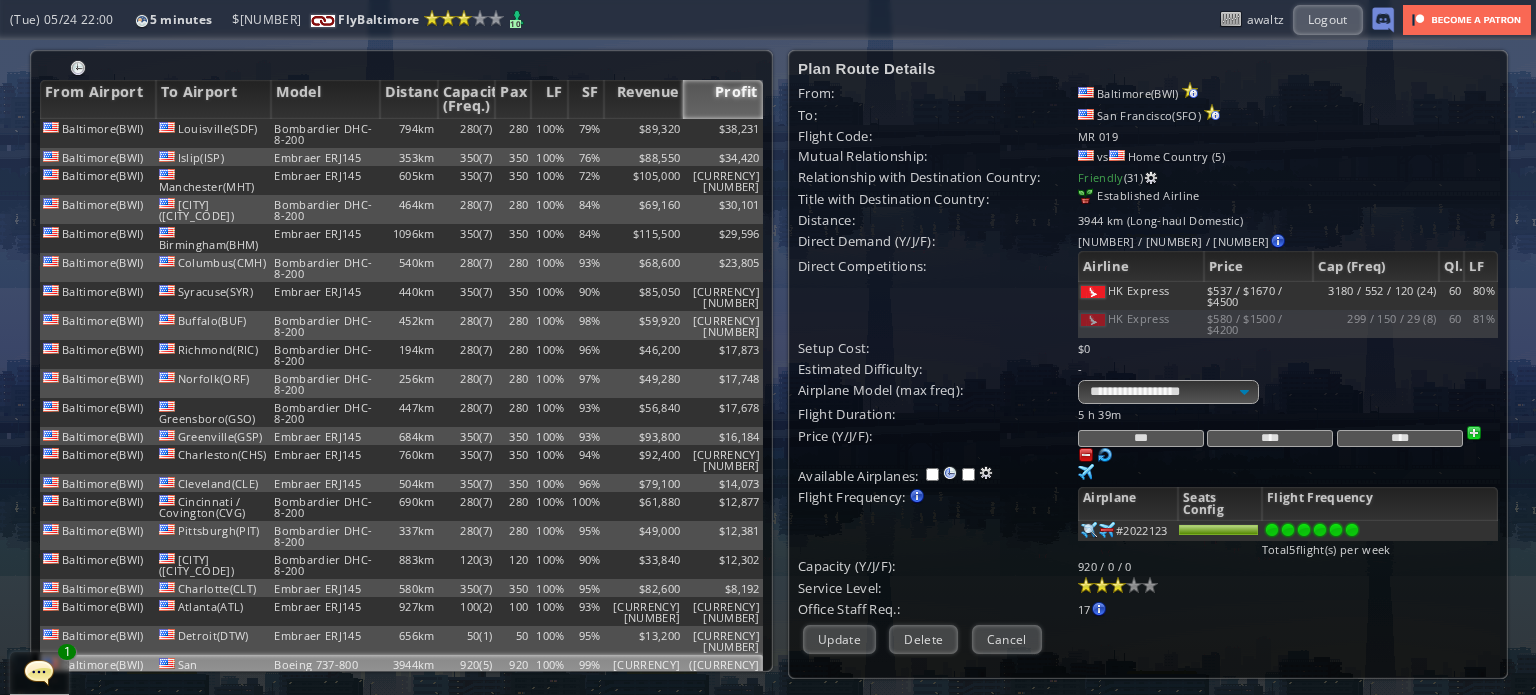 click at bounding box center (1352, 530) 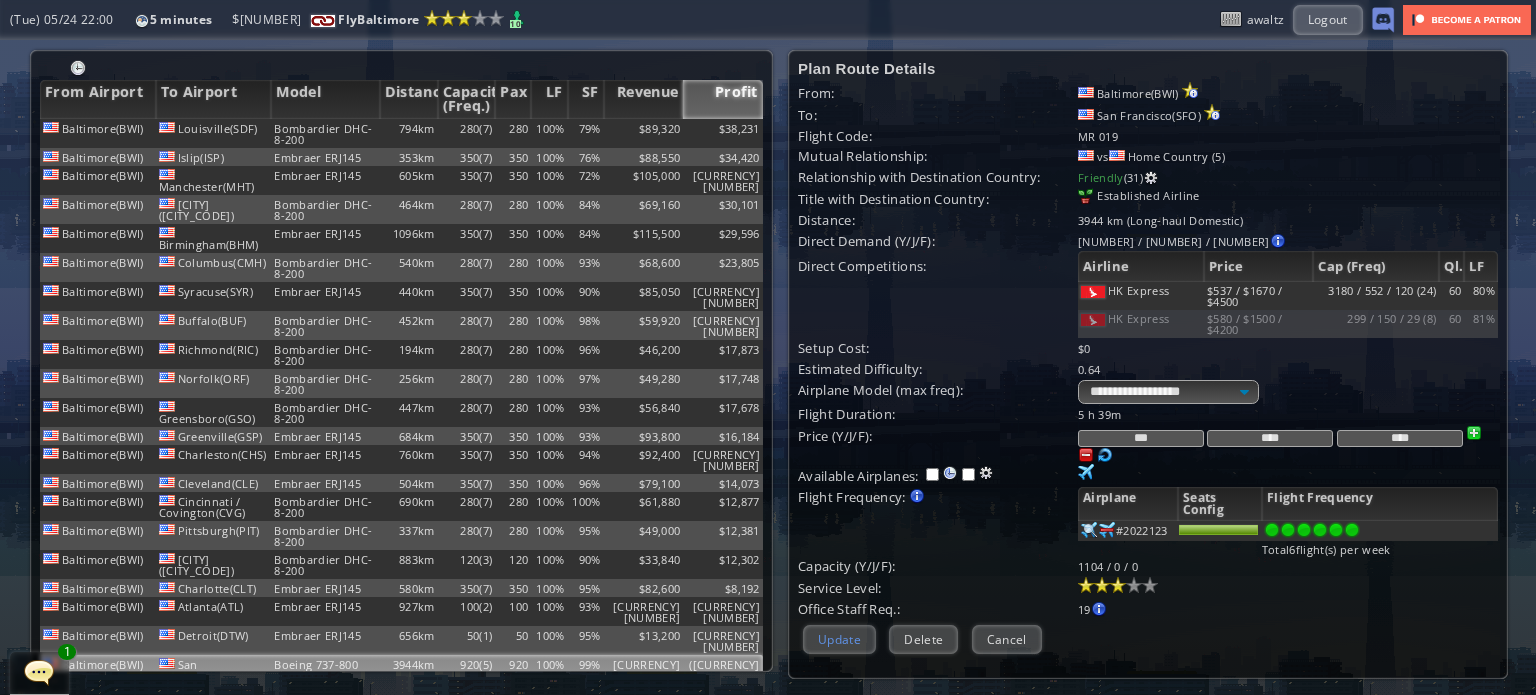 click on "Update" at bounding box center (839, 639) 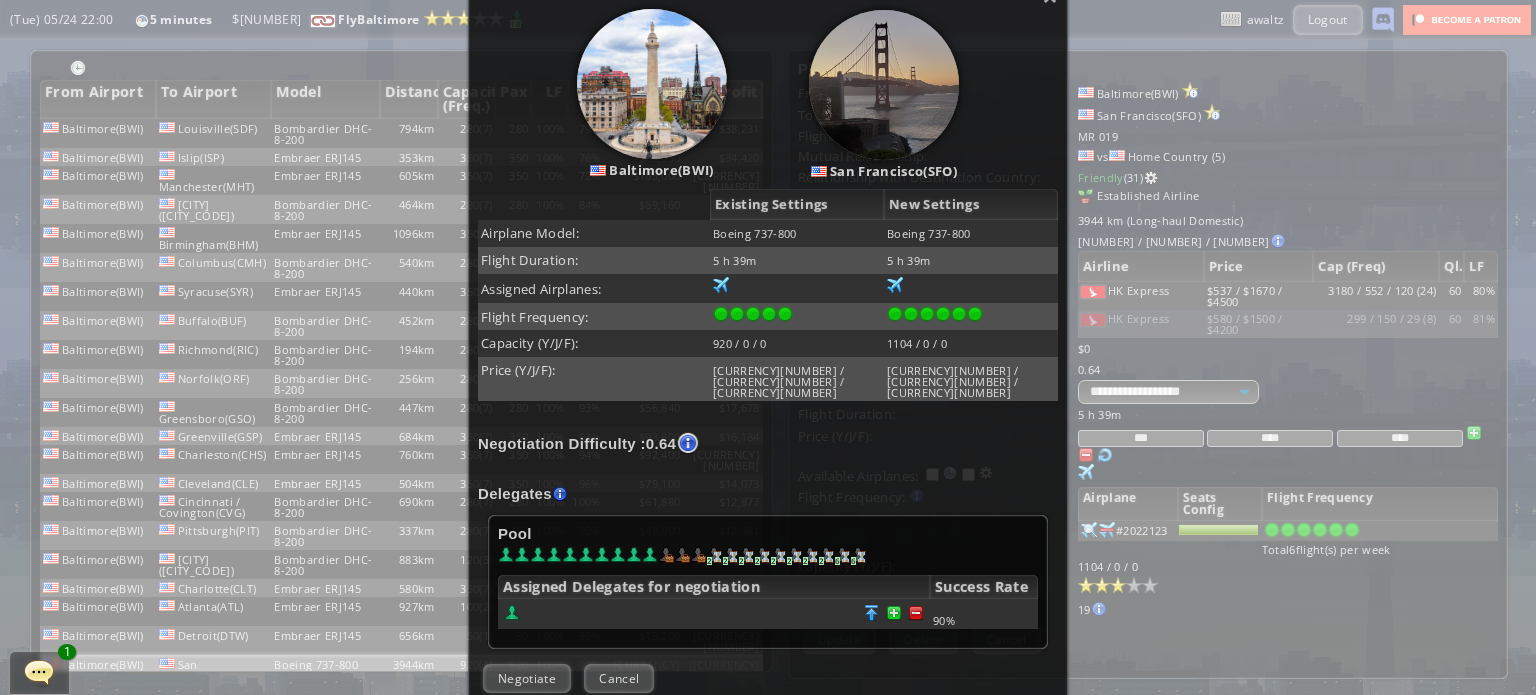 scroll, scrollTop: 293, scrollLeft: 0, axis: vertical 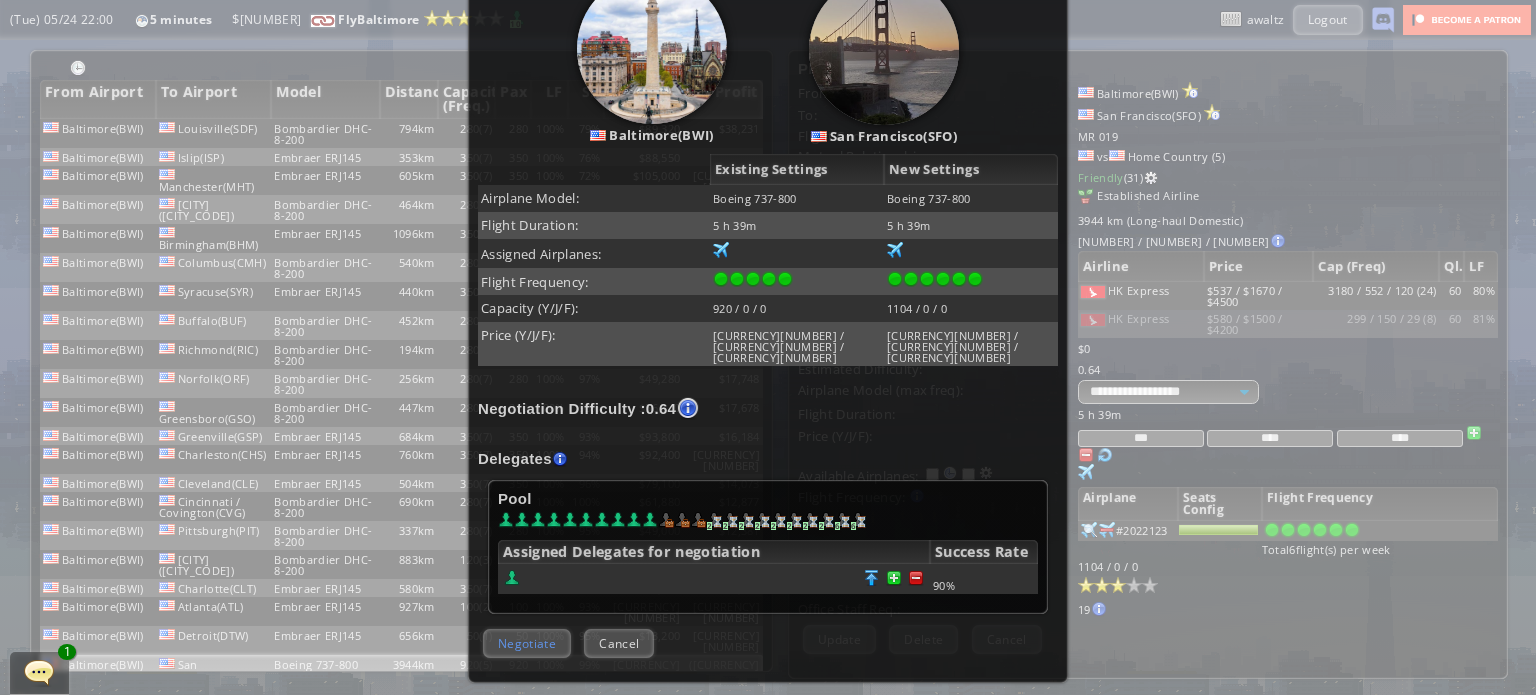 click on "Negotiate" at bounding box center (527, 643) 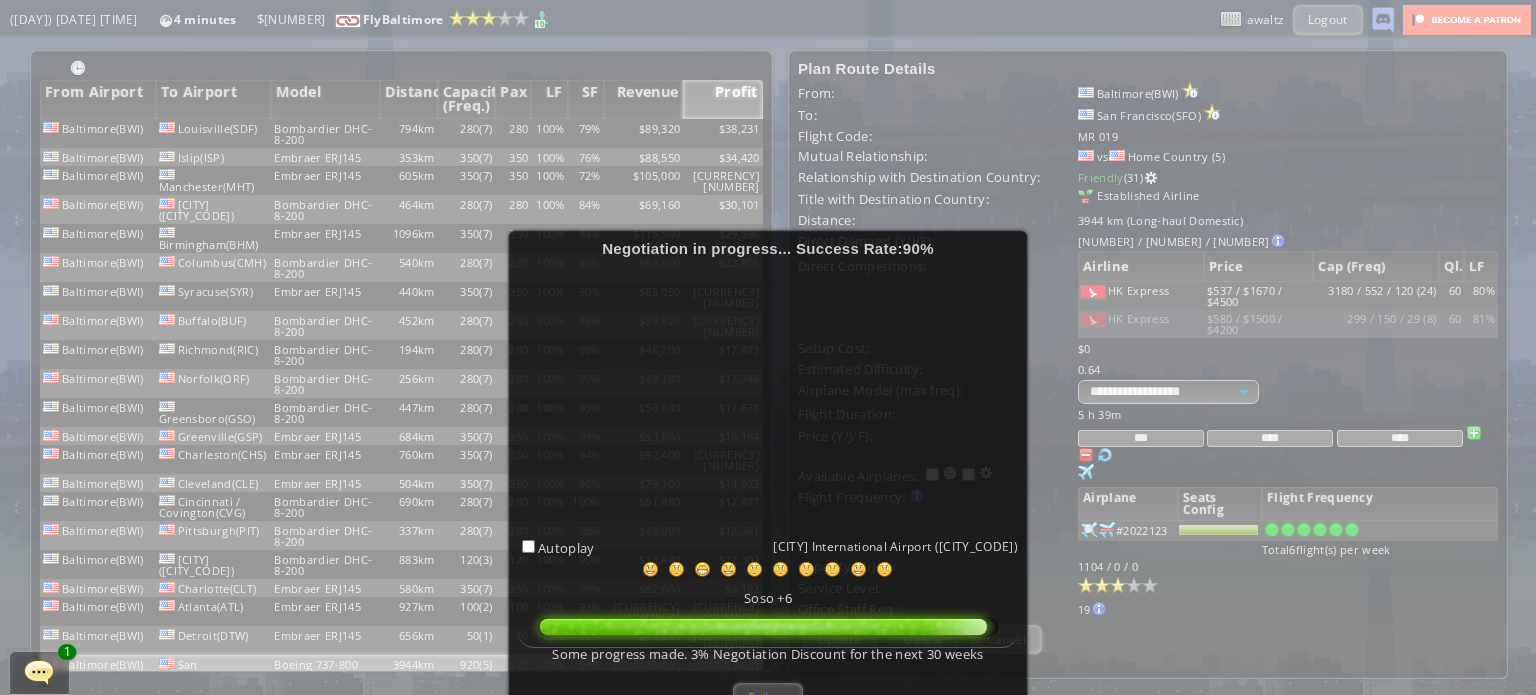 click on "Failure" at bounding box center [768, 697] 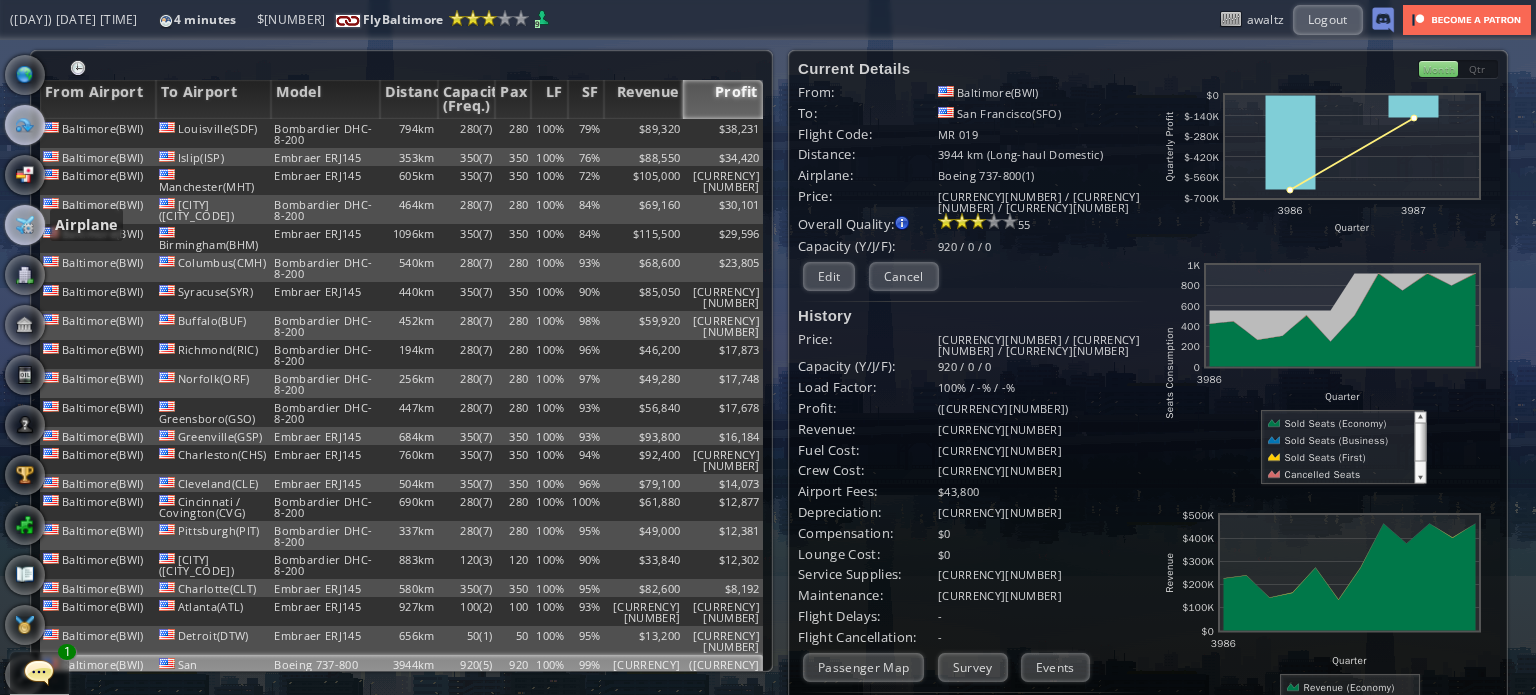 click at bounding box center (25, 225) 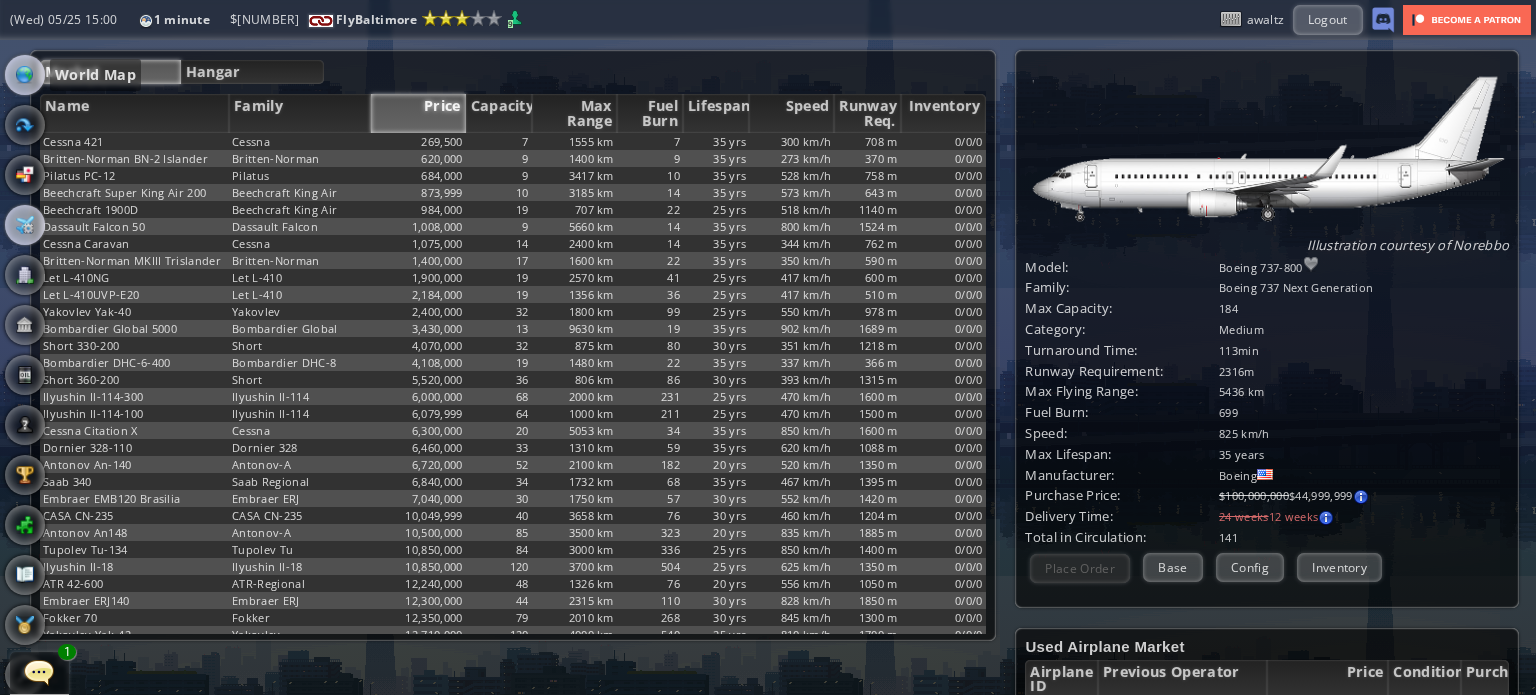 click at bounding box center [25, 75] 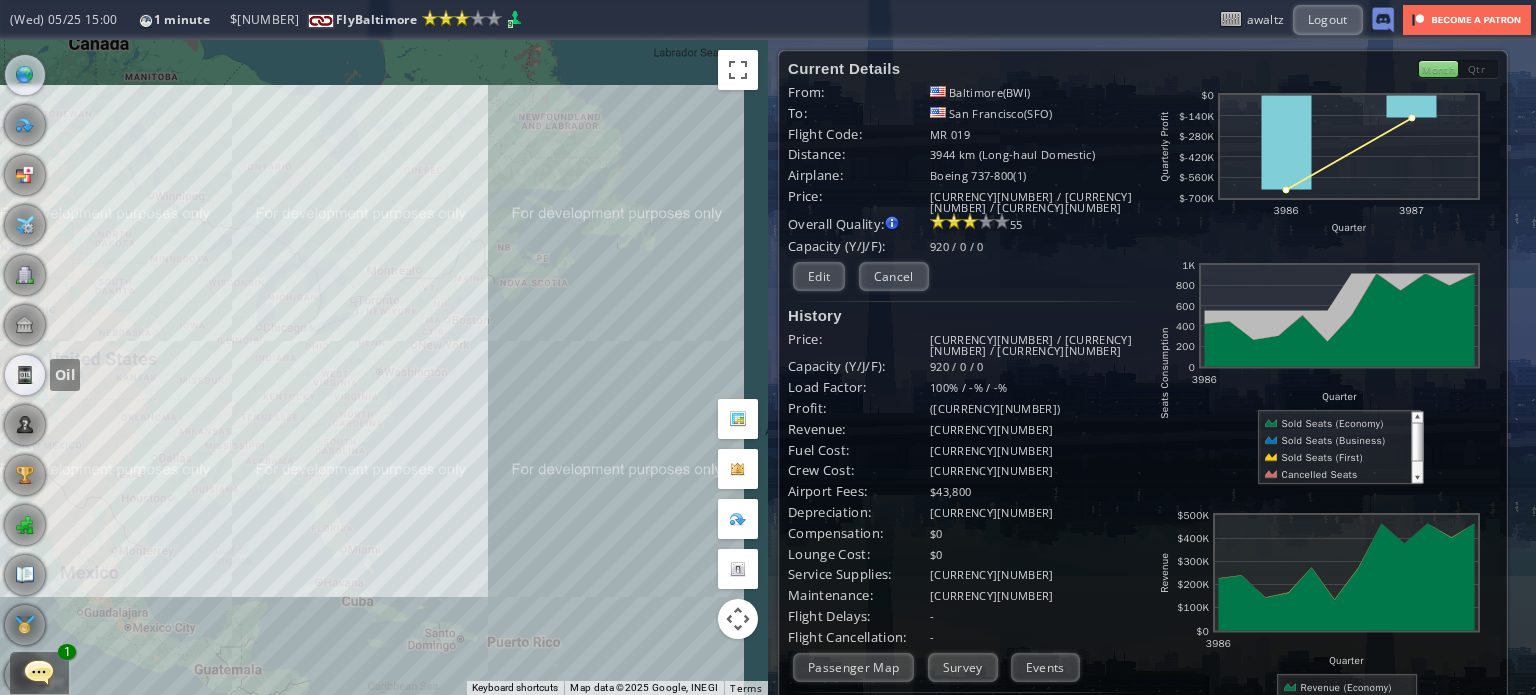 click at bounding box center [25, 375] 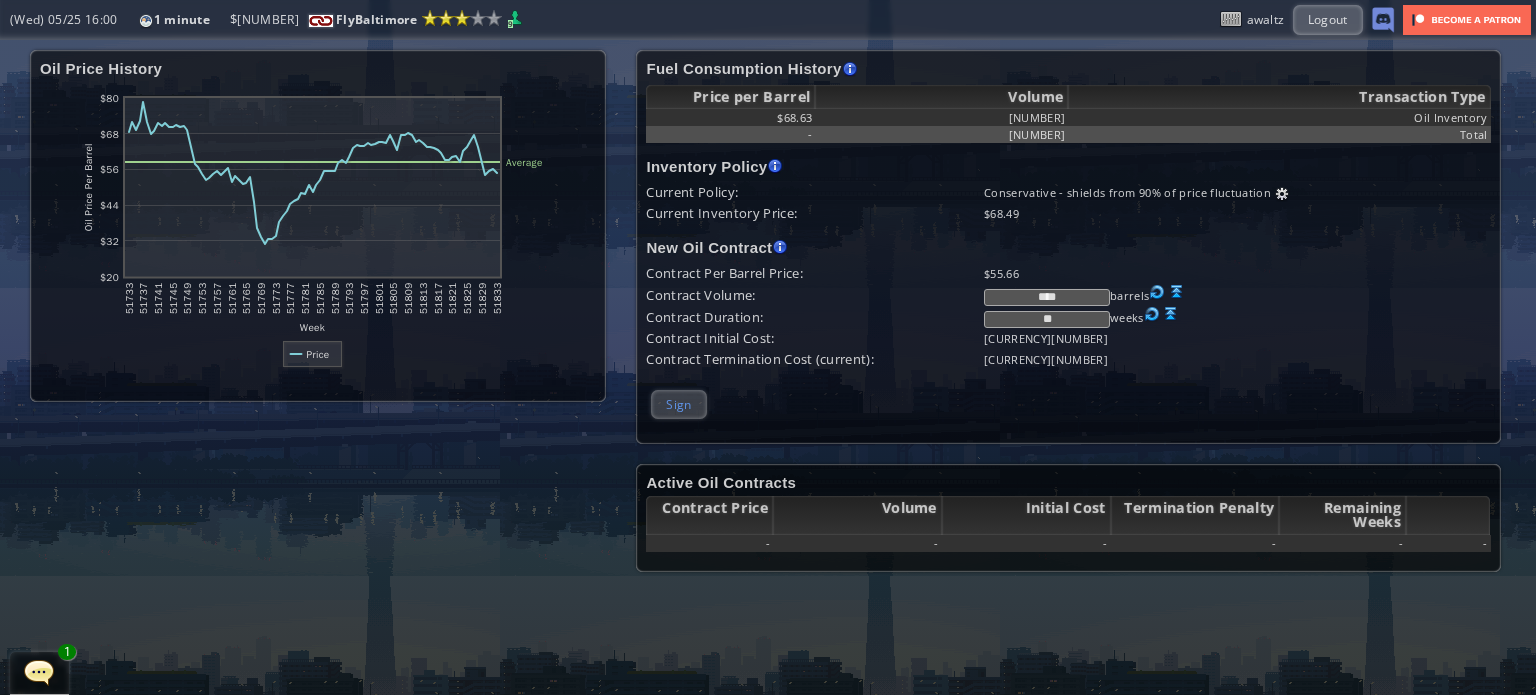 click on "Sign" at bounding box center (678, 404) 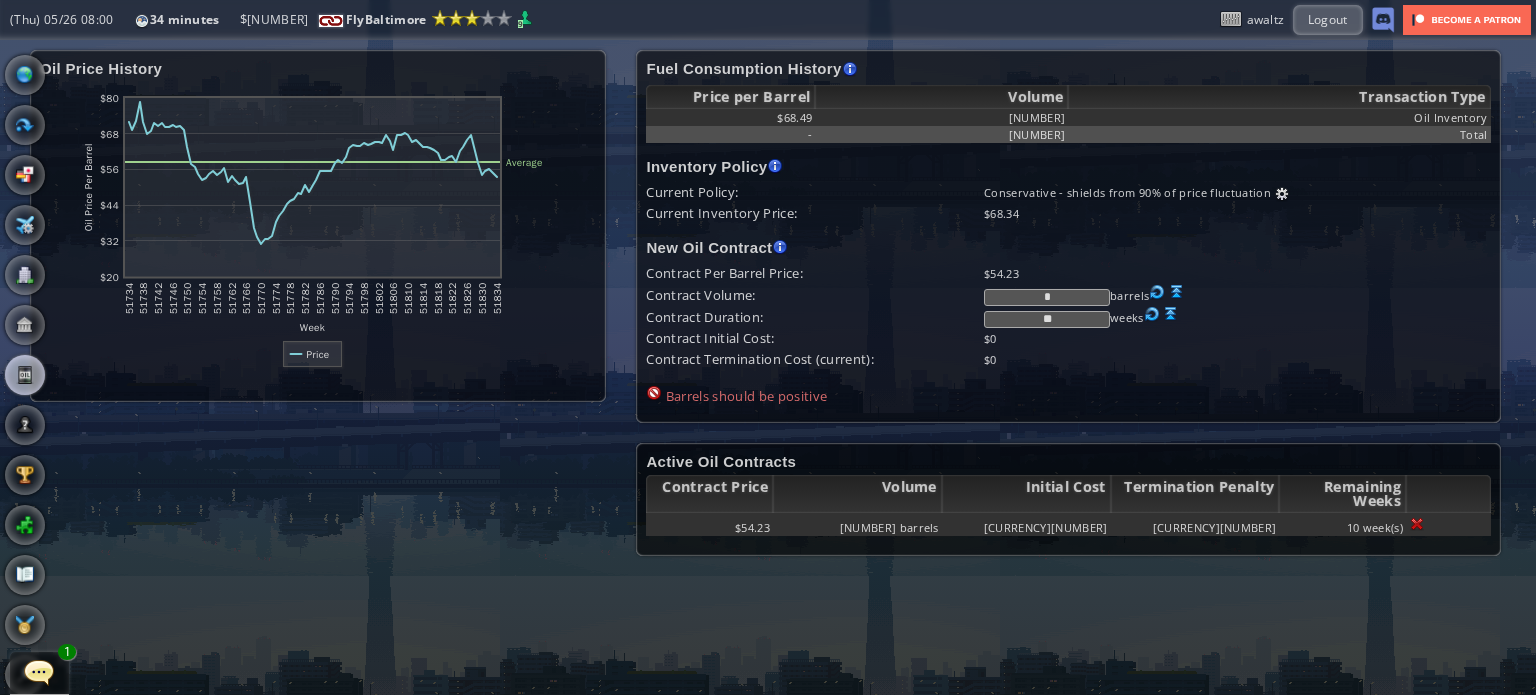 click at bounding box center [7, 347] 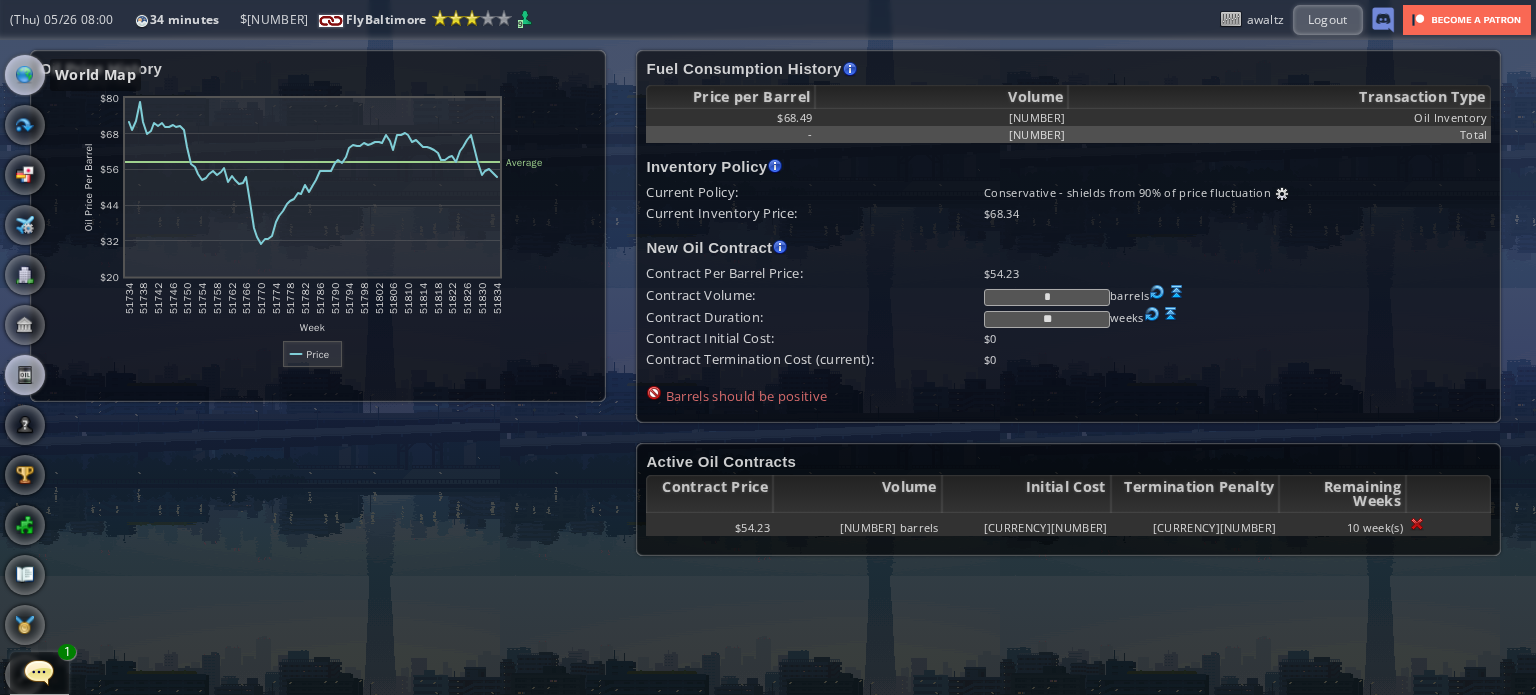 click at bounding box center (25, 75) 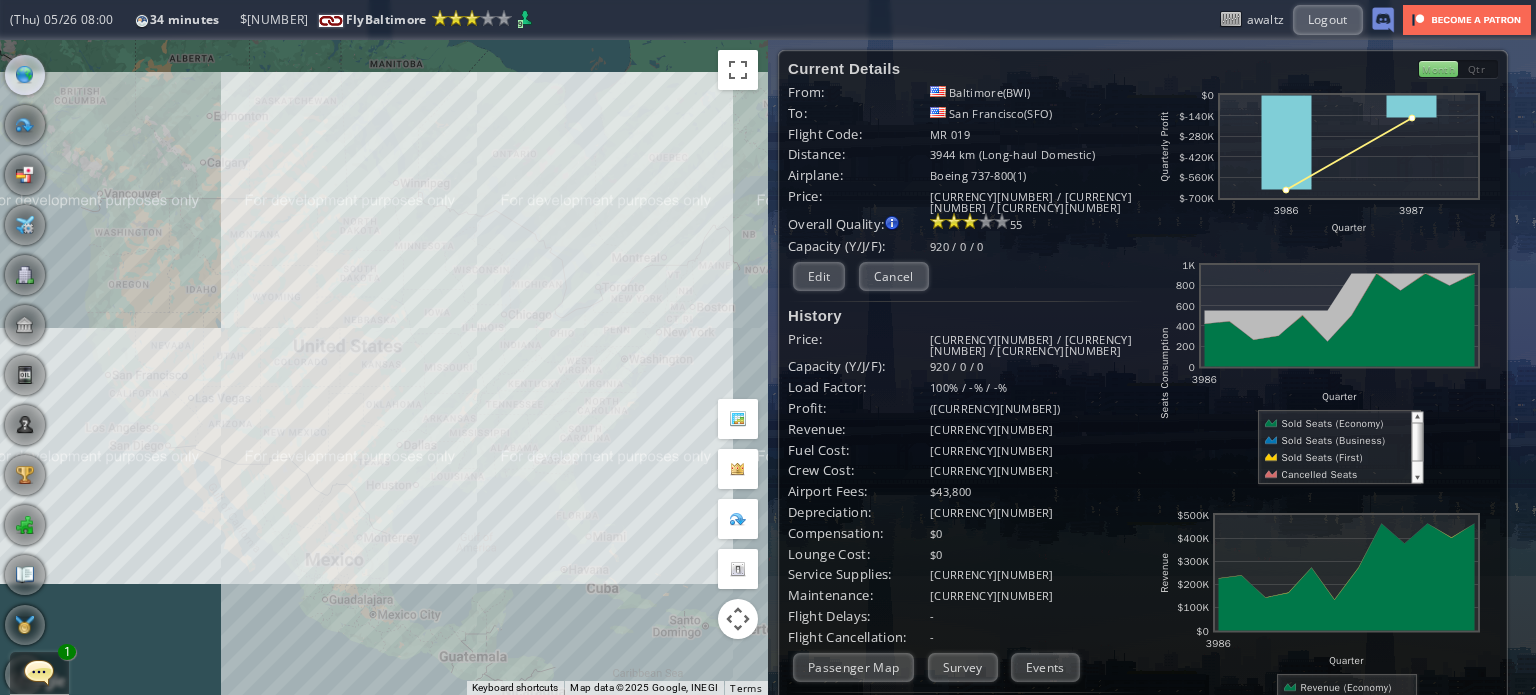 drag, startPoint x: 85, startPoint y: 138, endPoint x: 330, endPoint y: 125, distance: 245.34465 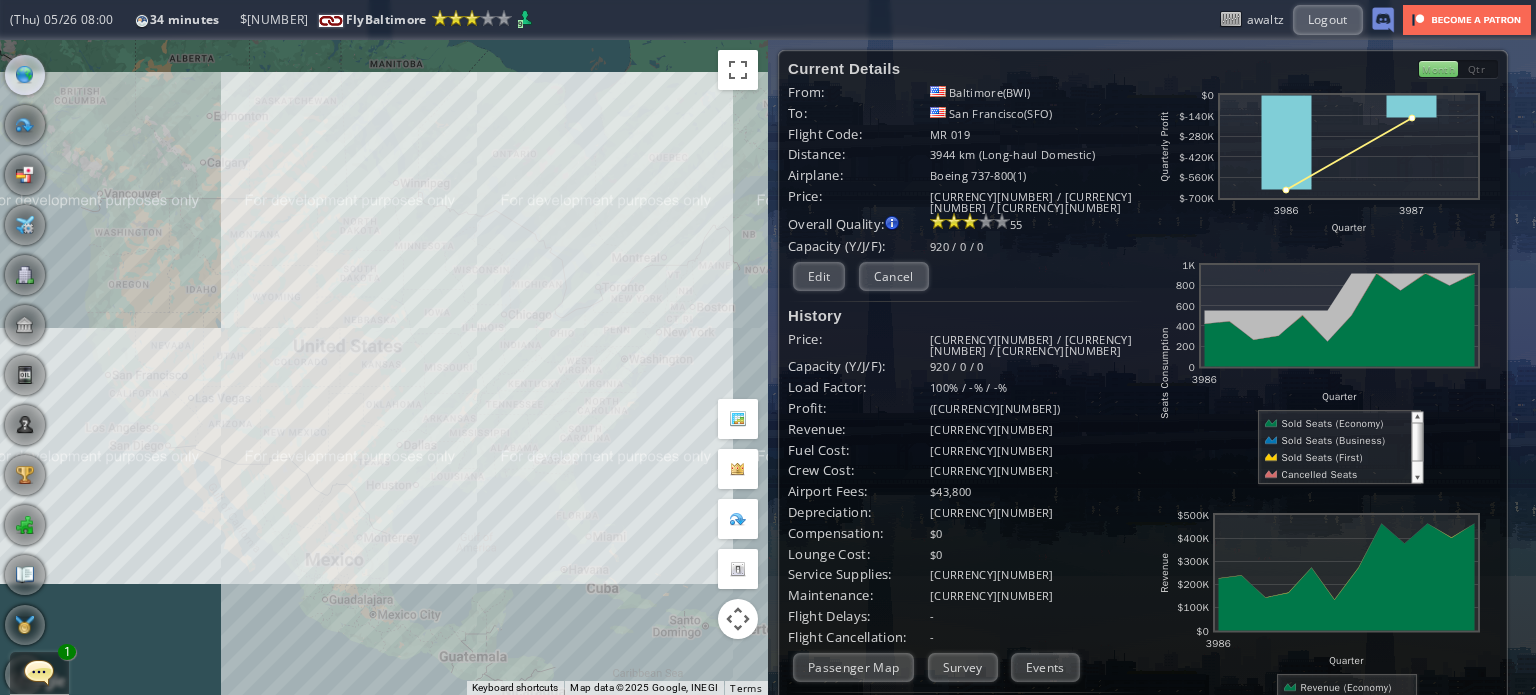 click on "To navigate, press the arrow keys." at bounding box center [384, 367] 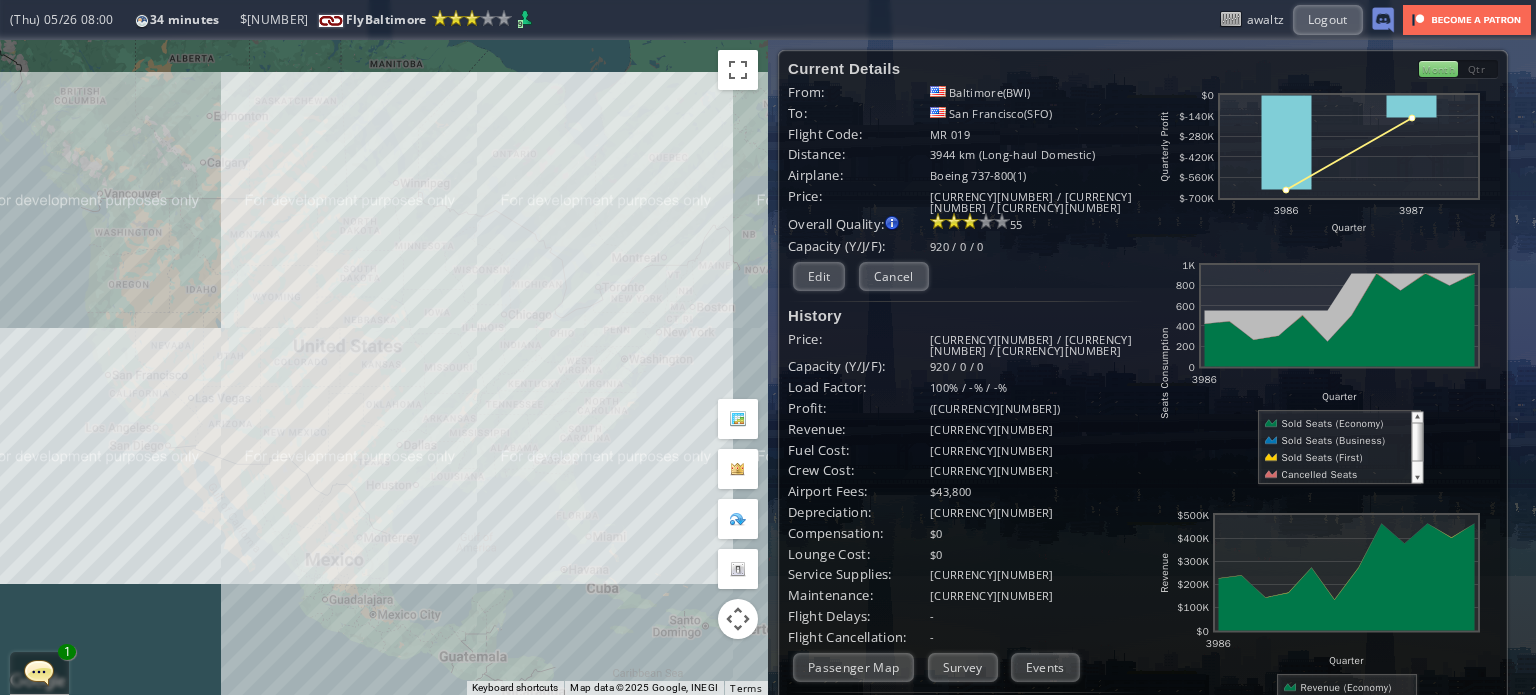 click on "To navigate, press the arrow keys." at bounding box center [384, 367] 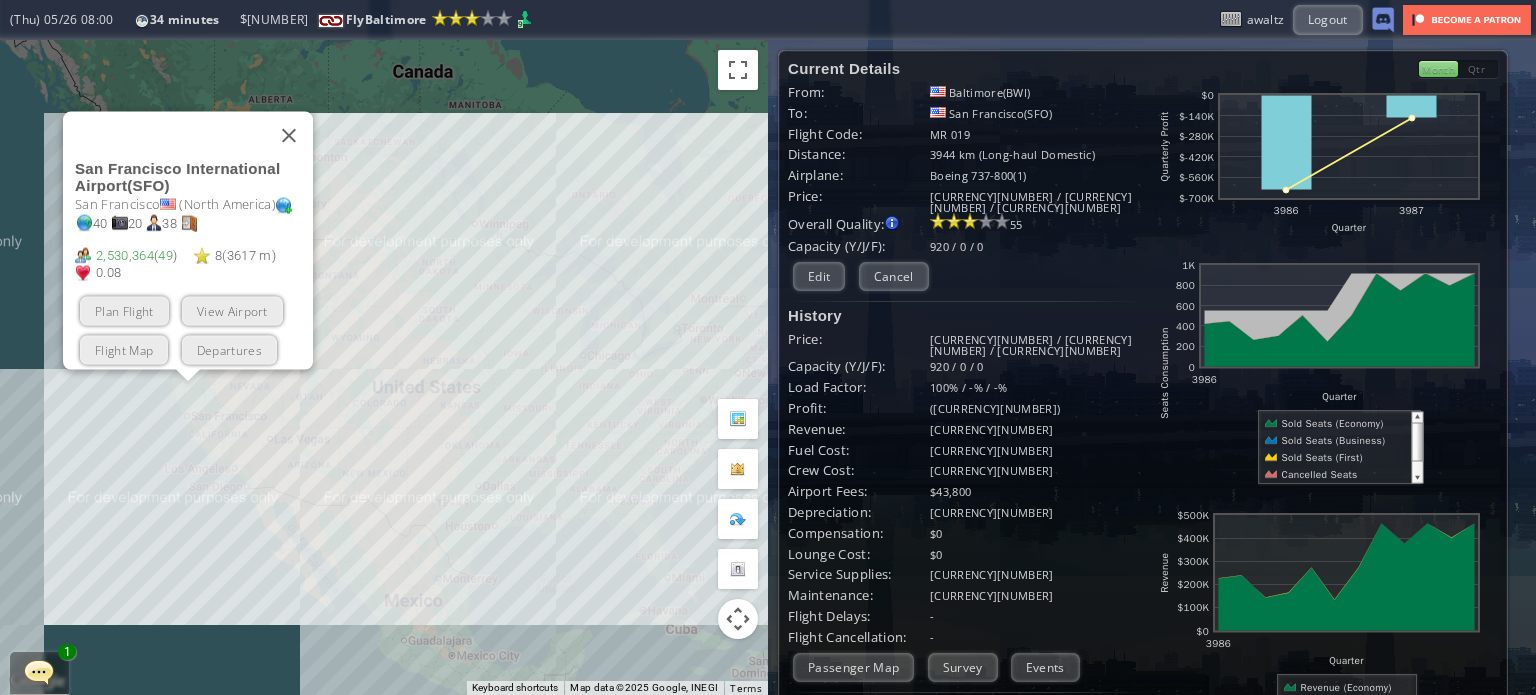click on "Plan Flight
View Airport
Flight Map
Departures" at bounding box center [194, 330] 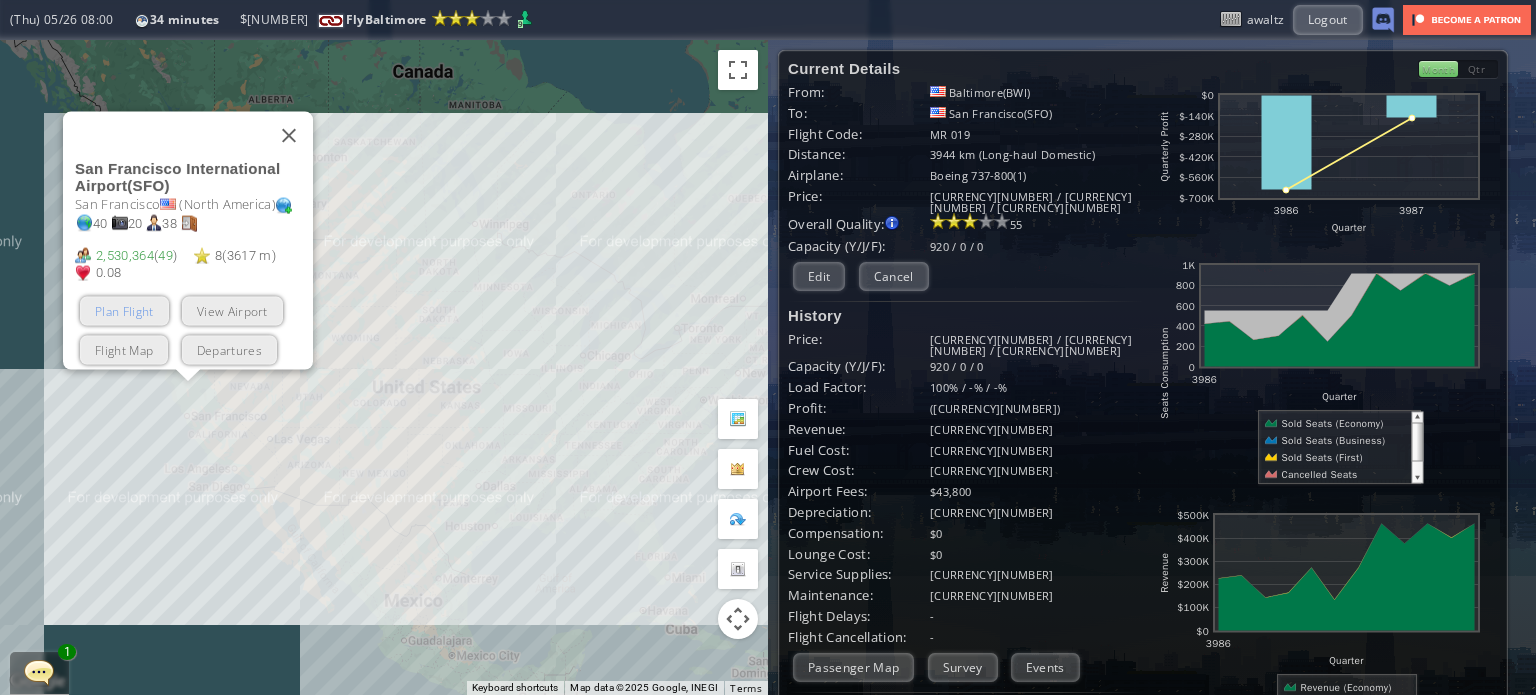 click on "Plan Flight" at bounding box center [124, 310] 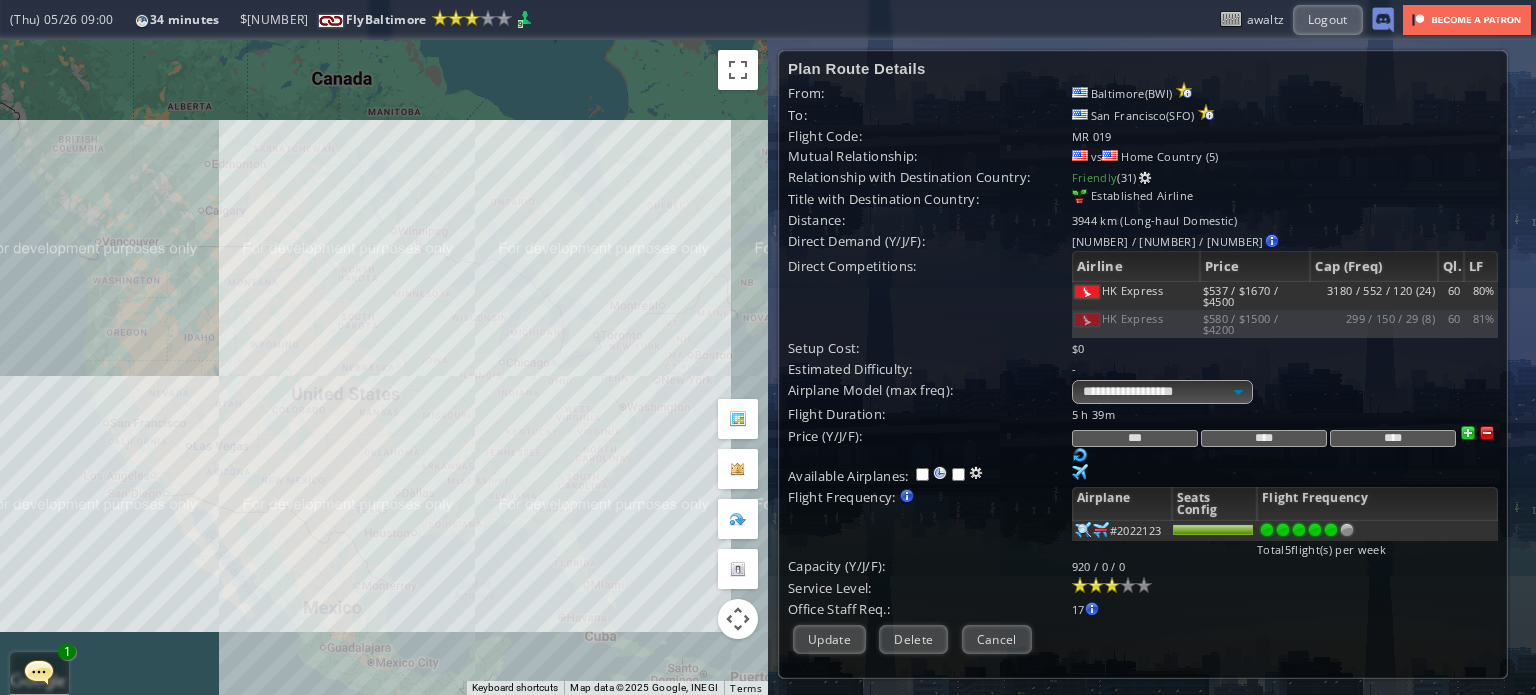 drag, startPoint x: 252, startPoint y: 299, endPoint x: 79, endPoint y: 295, distance: 173.04623 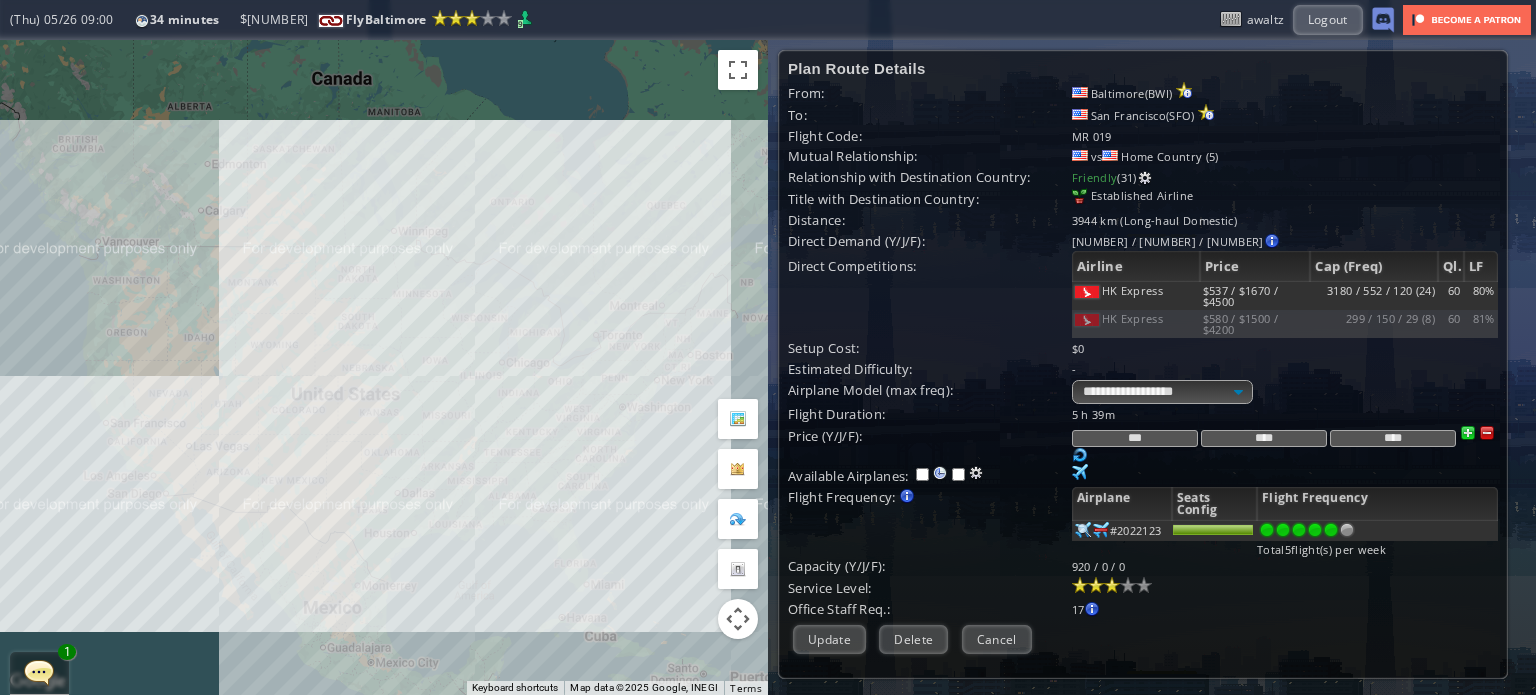 click on "To navigate, press the arrow keys." at bounding box center [384, 367] 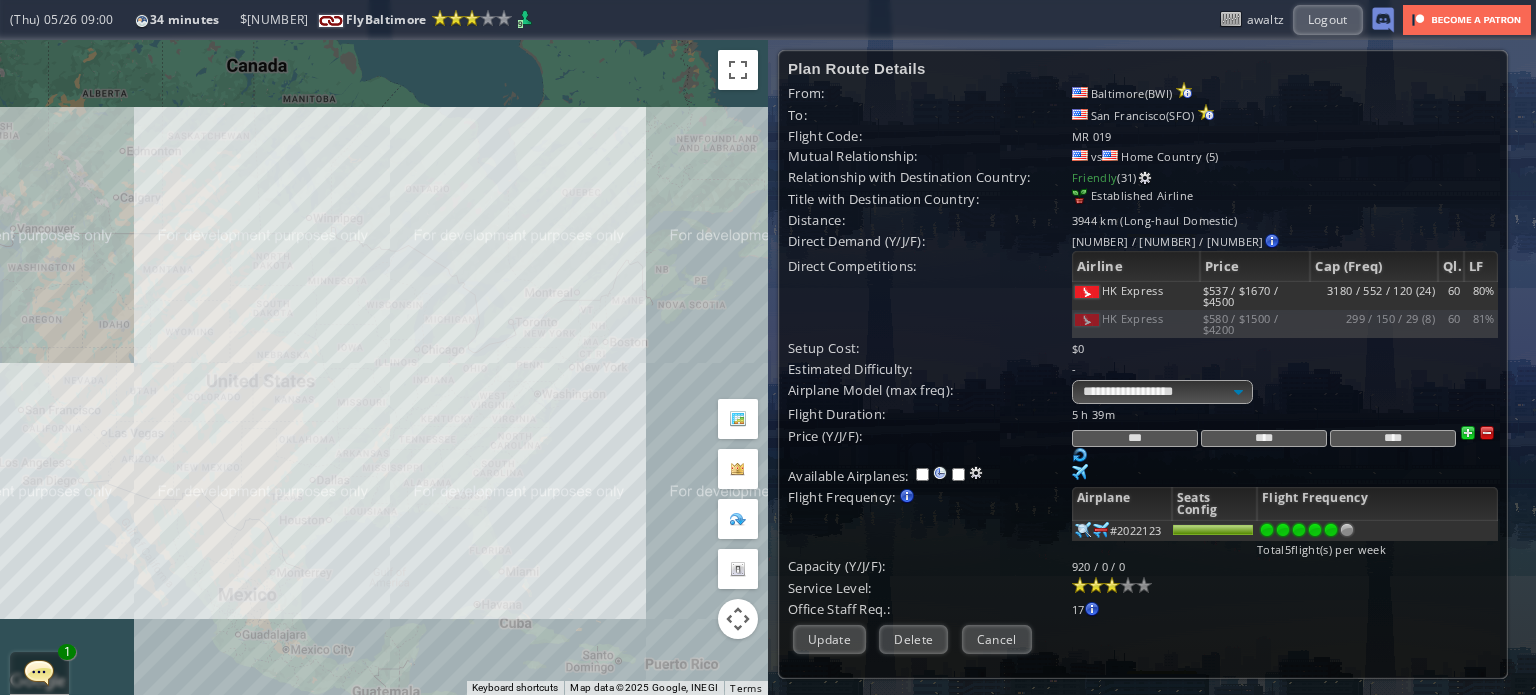 click on "To navigate, press the arrow keys." at bounding box center (384, 367) 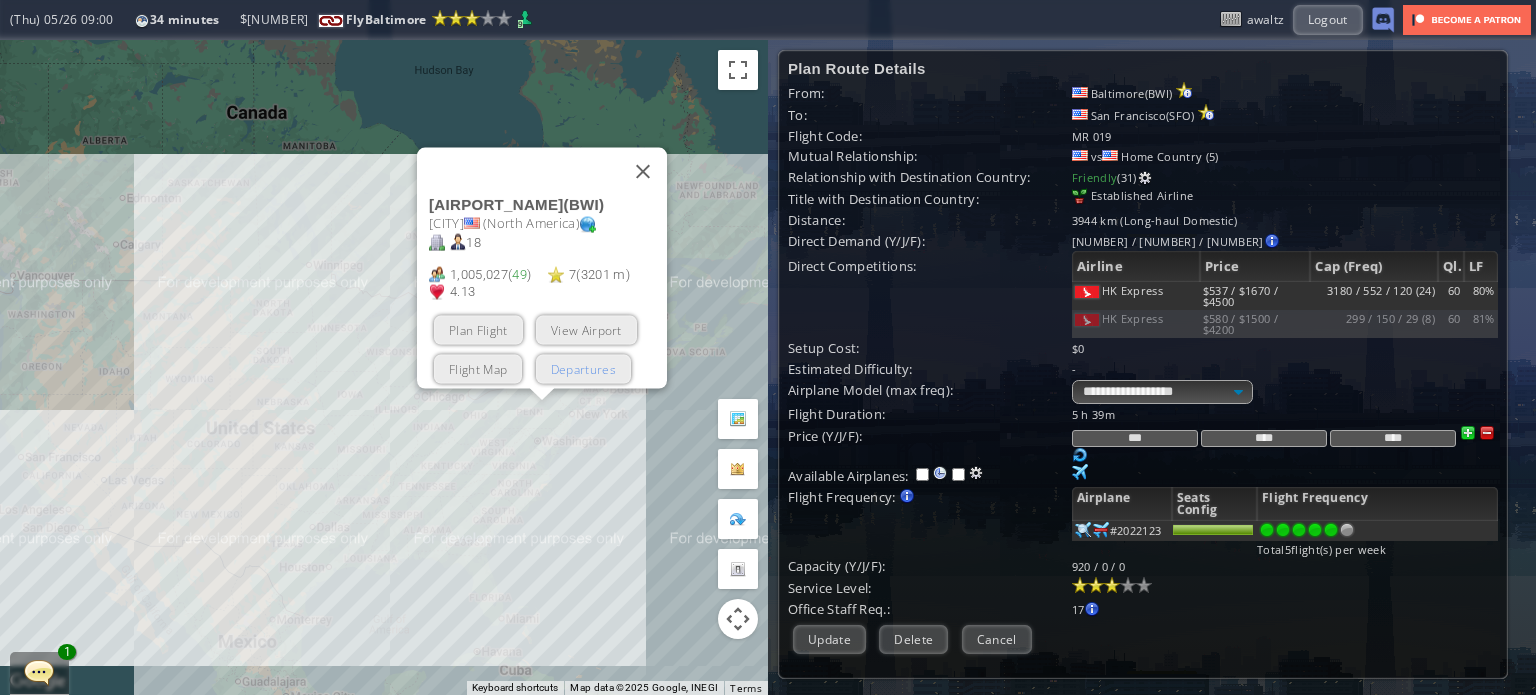 click on "Departures" at bounding box center [583, 368] 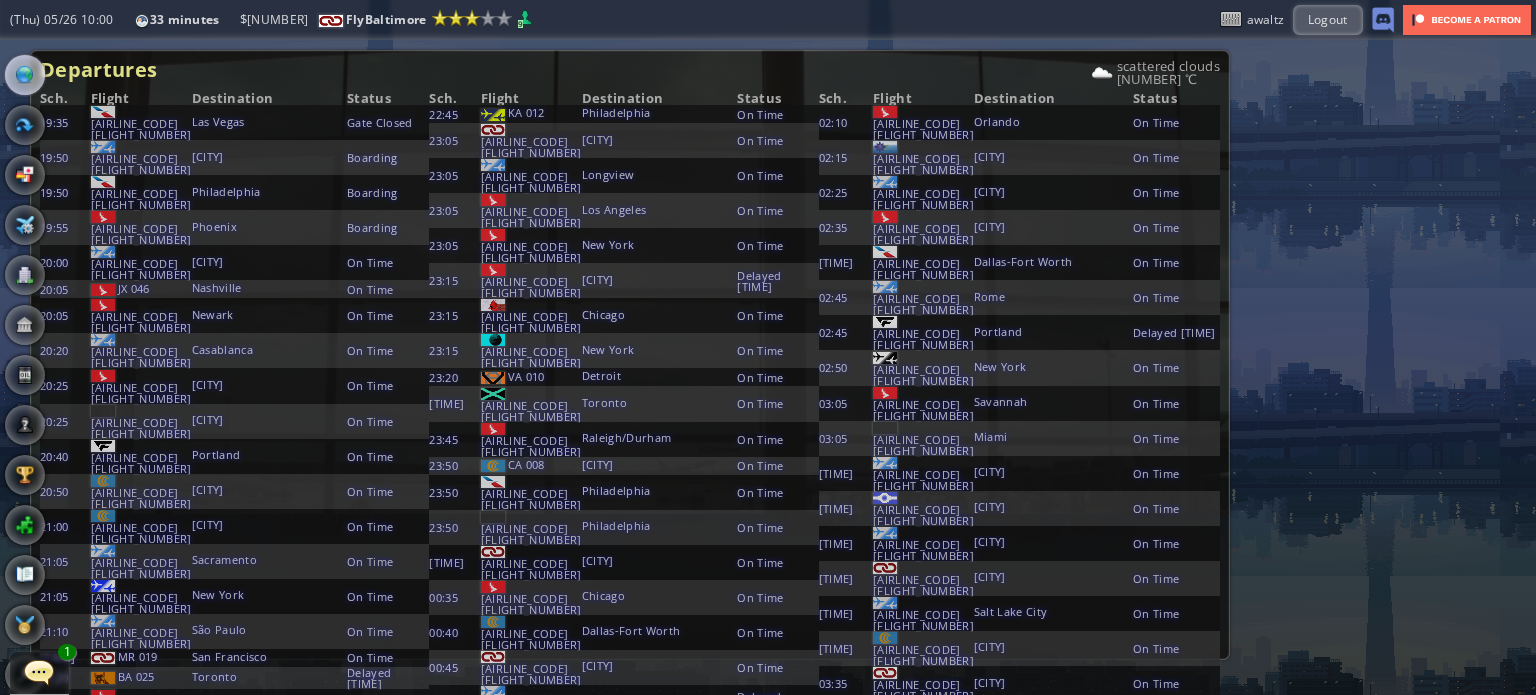 click at bounding box center [7, 347] 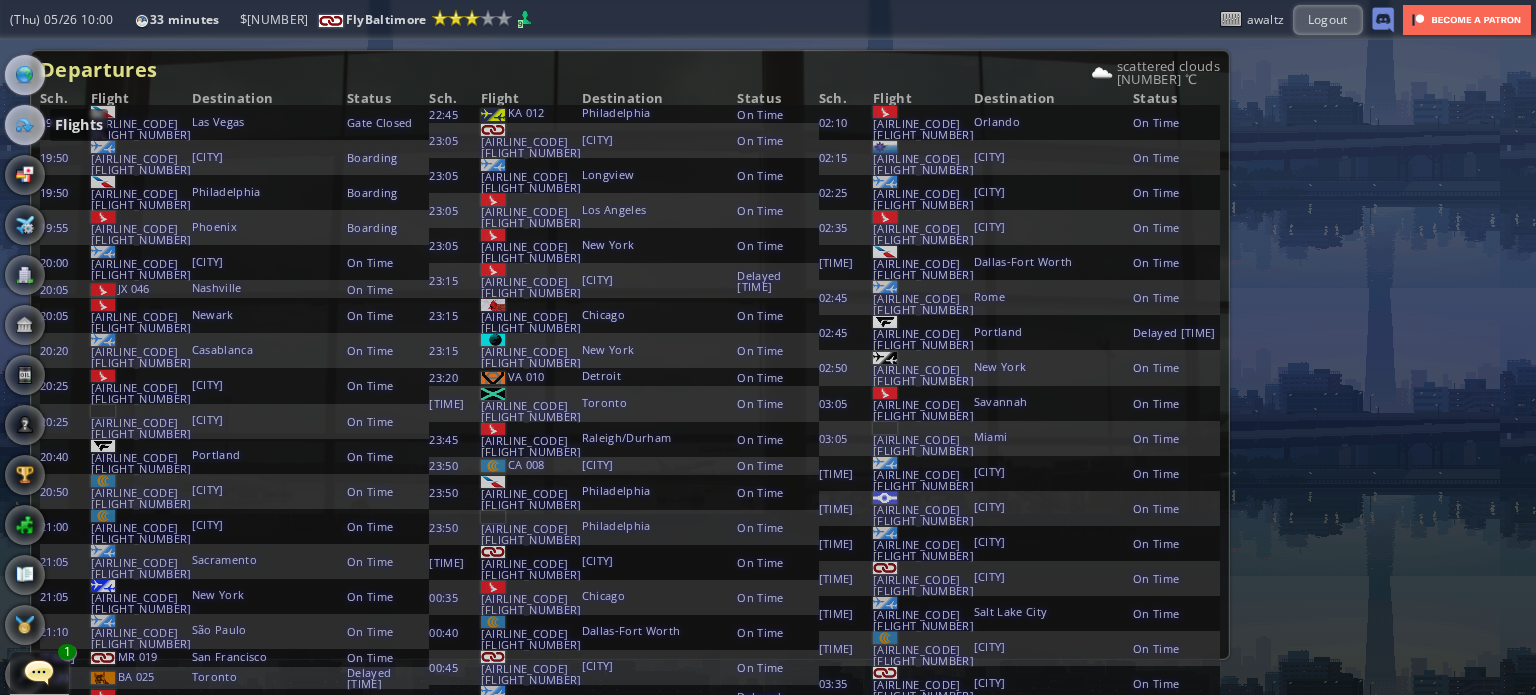 click at bounding box center (25, 125) 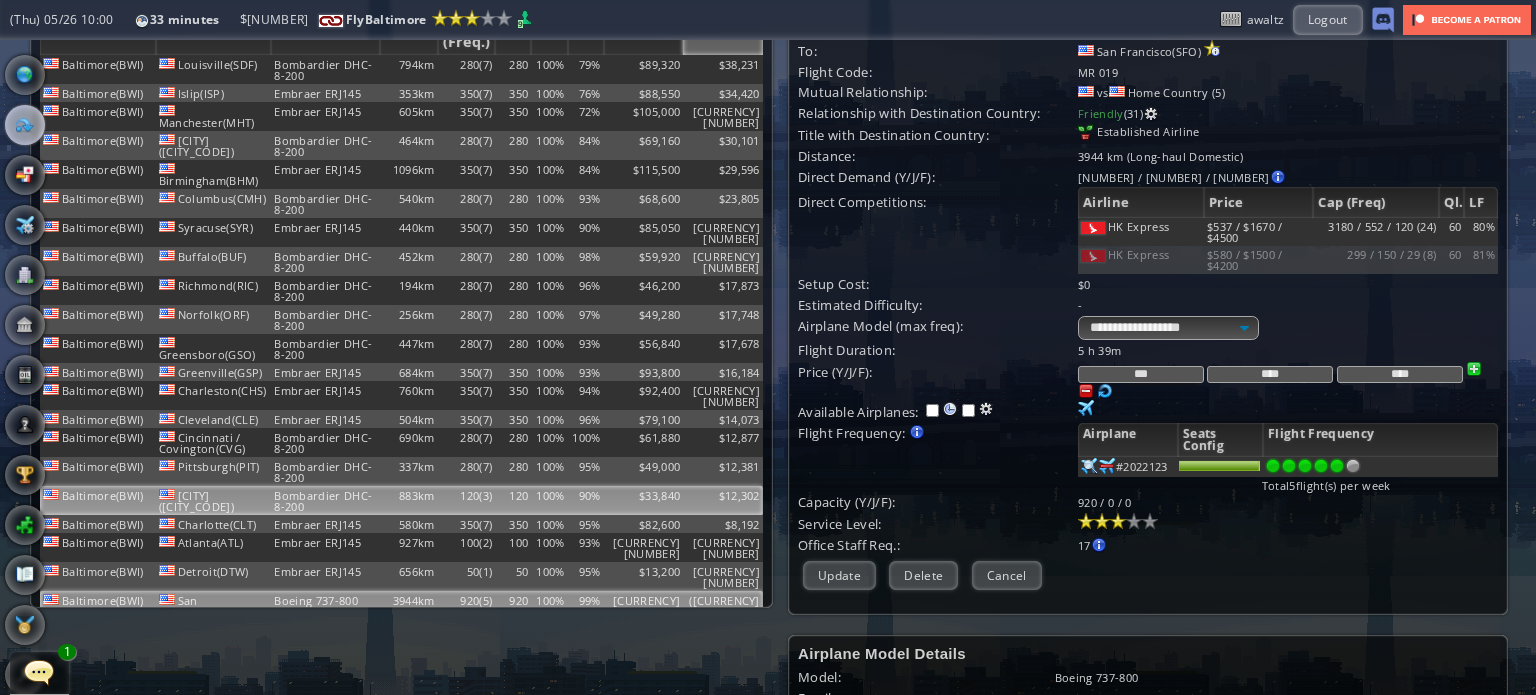 scroll, scrollTop: 100, scrollLeft: 0, axis: vertical 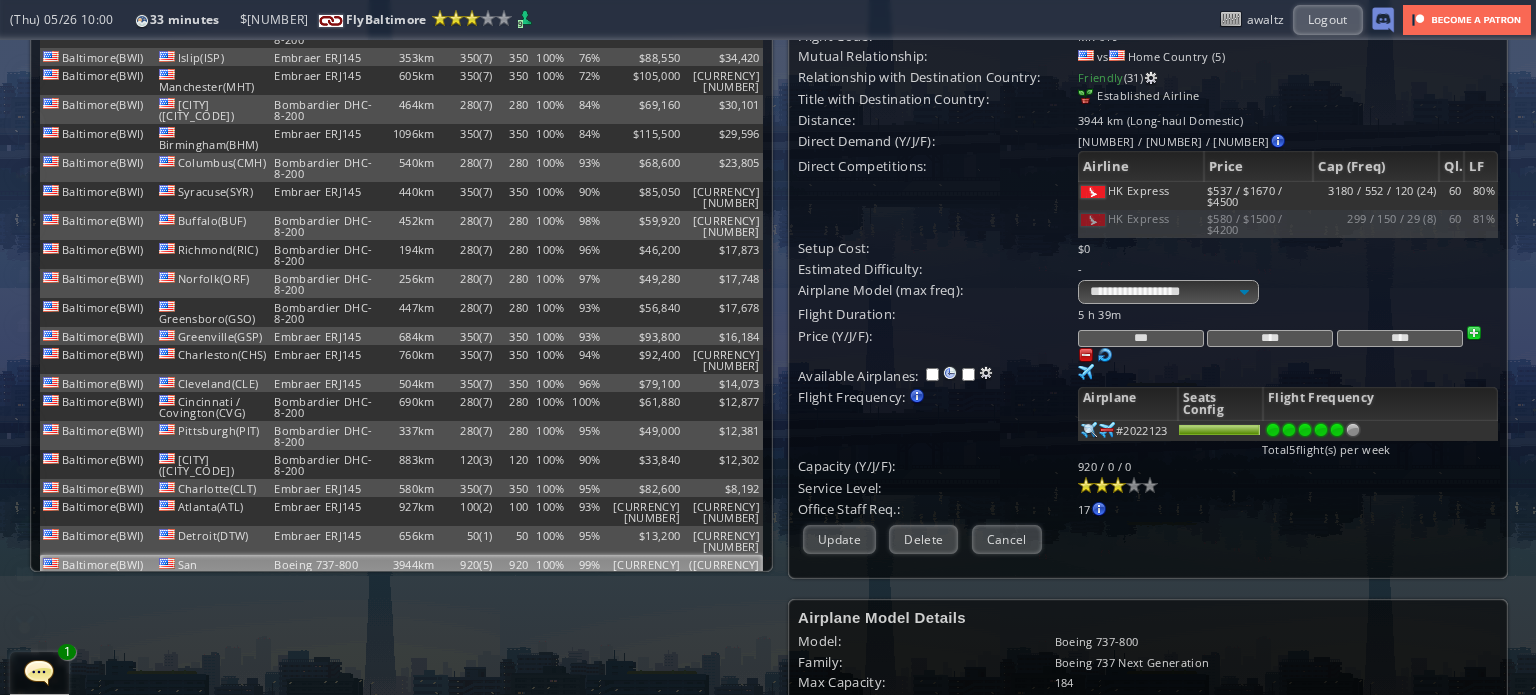 click on "3944km" at bounding box center [409, 569] 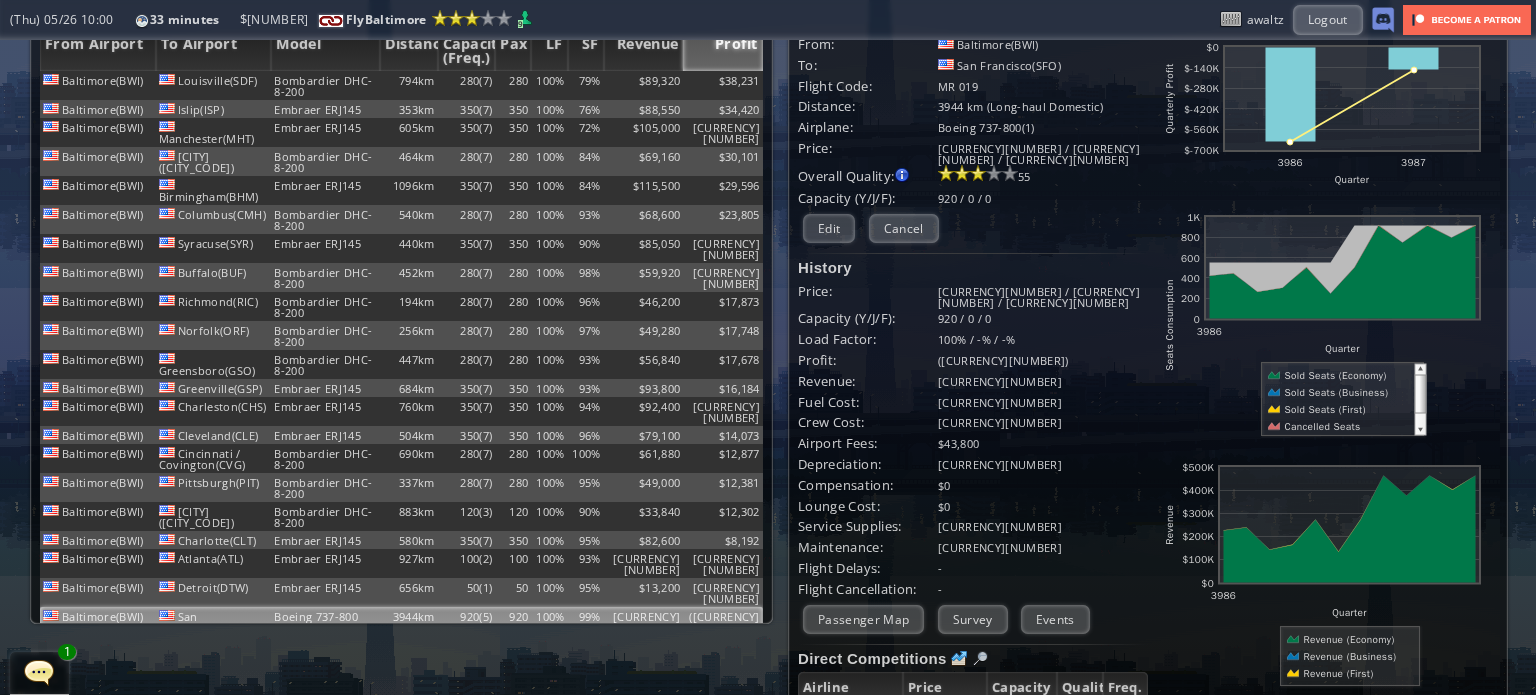 scroll, scrollTop: 0, scrollLeft: 0, axis: both 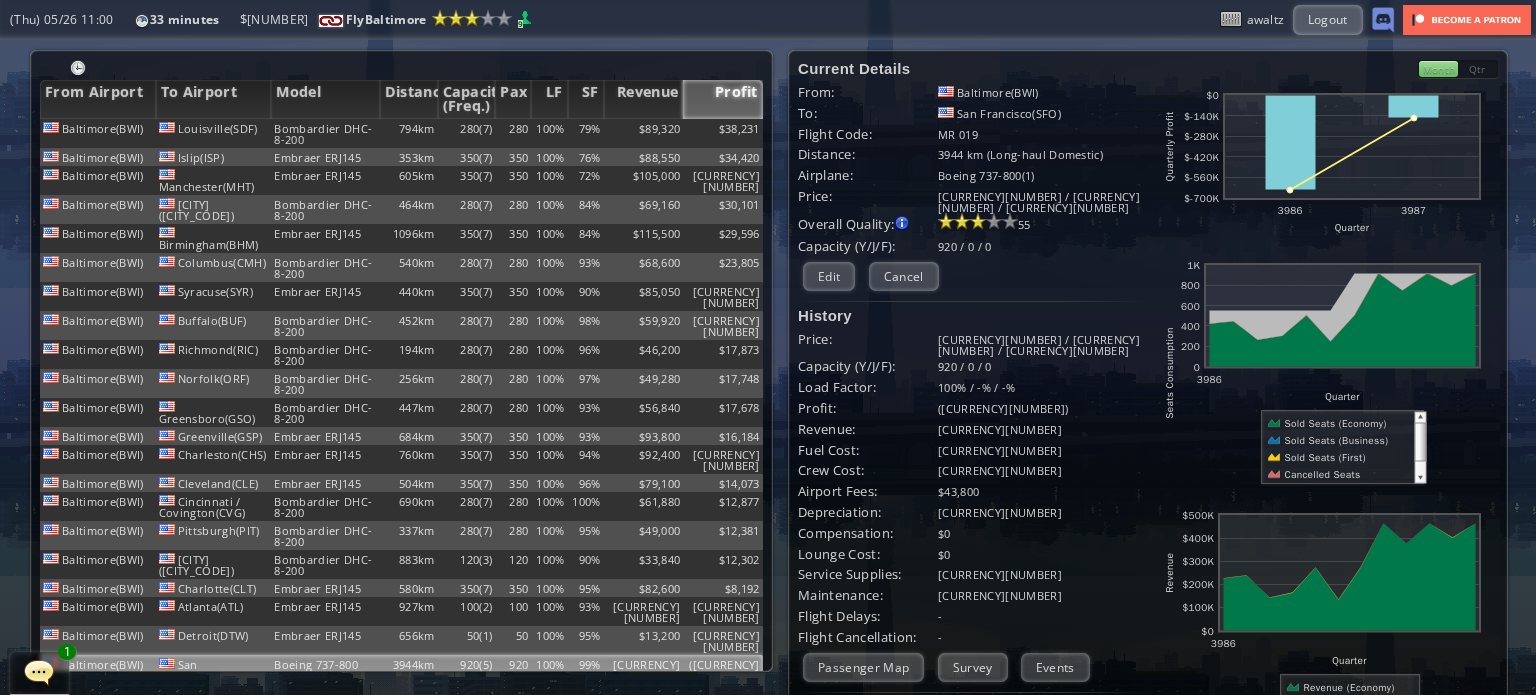 click on "Baltimore(BWI)" at bounding box center (988, 92) 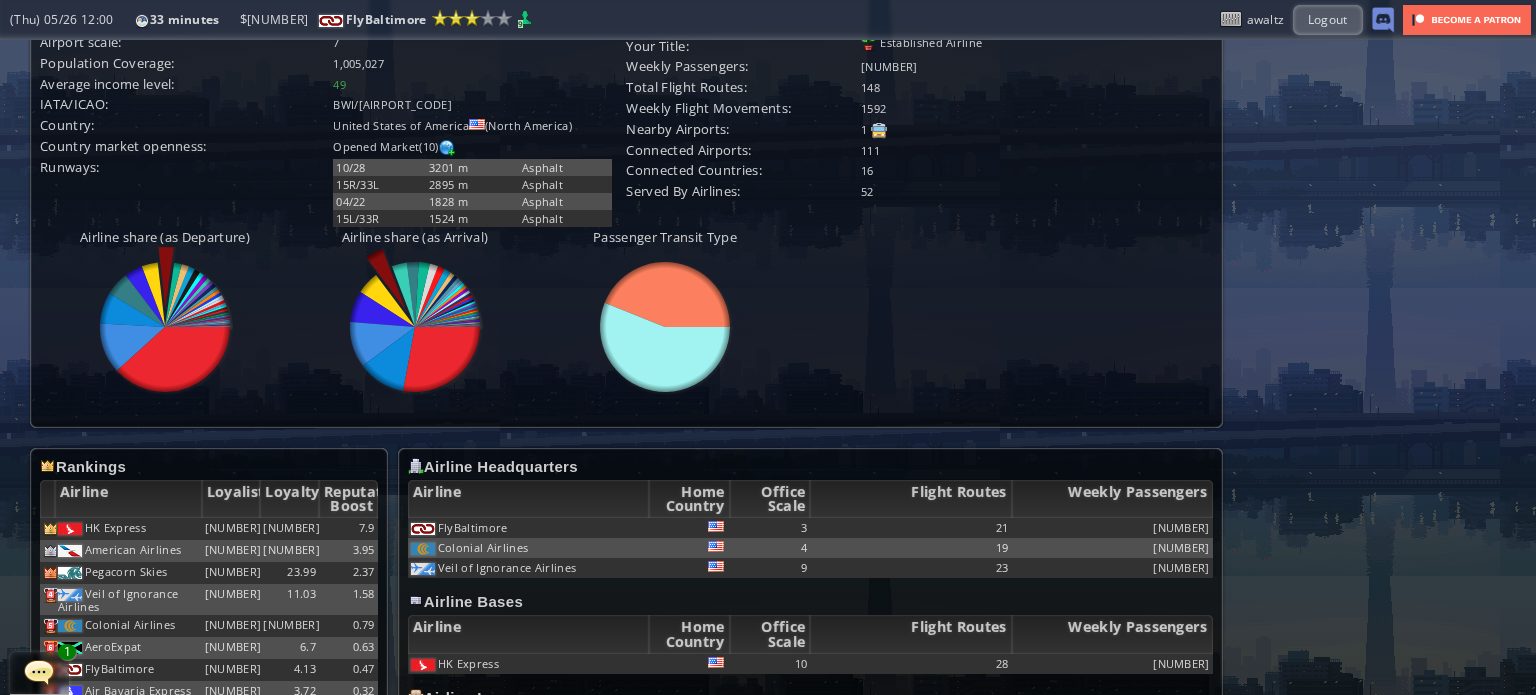 scroll, scrollTop: 600, scrollLeft: 0, axis: vertical 